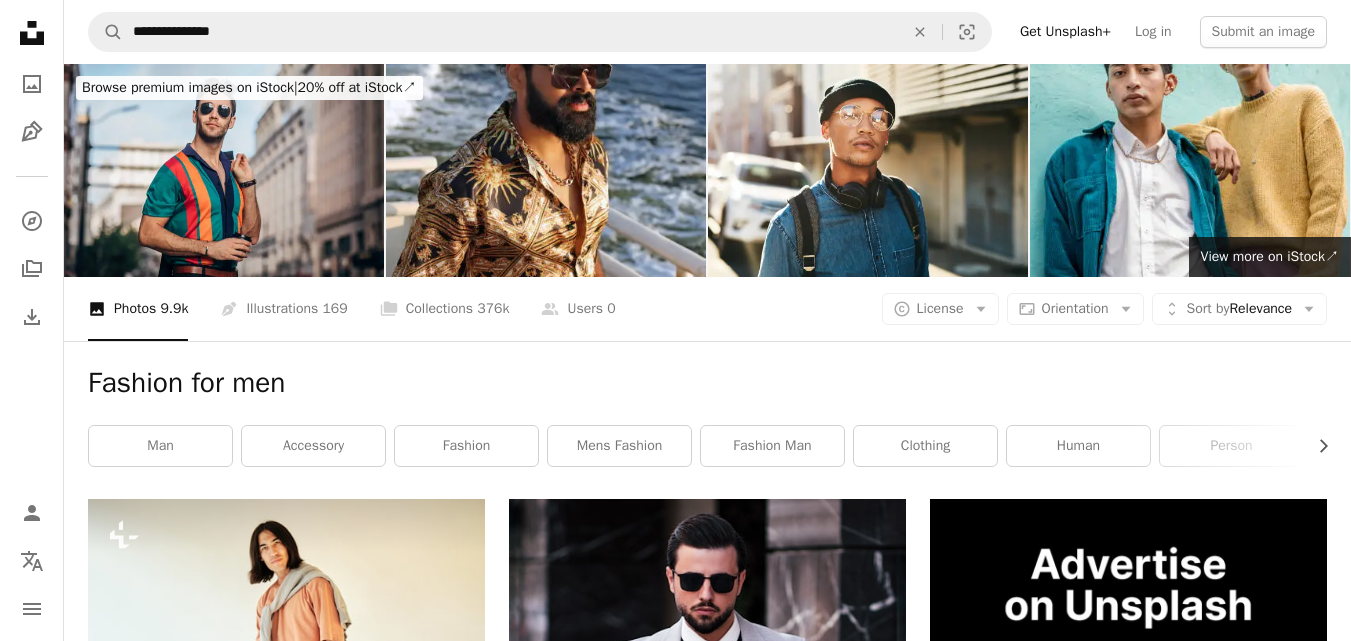 scroll, scrollTop: 2277, scrollLeft: 0, axis: vertical 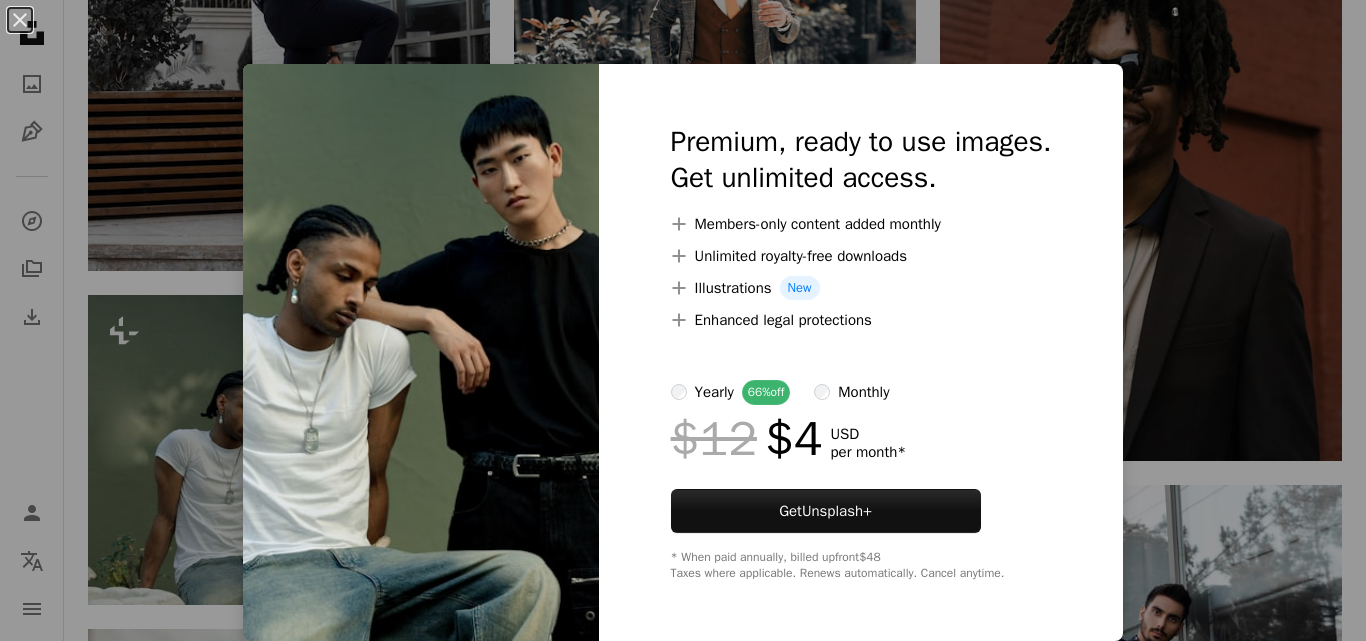 click on "An X shape Premium, ready to use images. Get unlimited access. A plus sign Members-only content added monthly A plus sign Unlimited royalty-free downloads A plus sign Illustrations  New A plus sign Enhanced legal protections yearly 66%  off monthly $12   $4 USD per month * Get  Unsplash+ * When paid annually, billed upfront  $48 Taxes where applicable. Renews automatically. Cancel anytime." at bounding box center (683, 320) 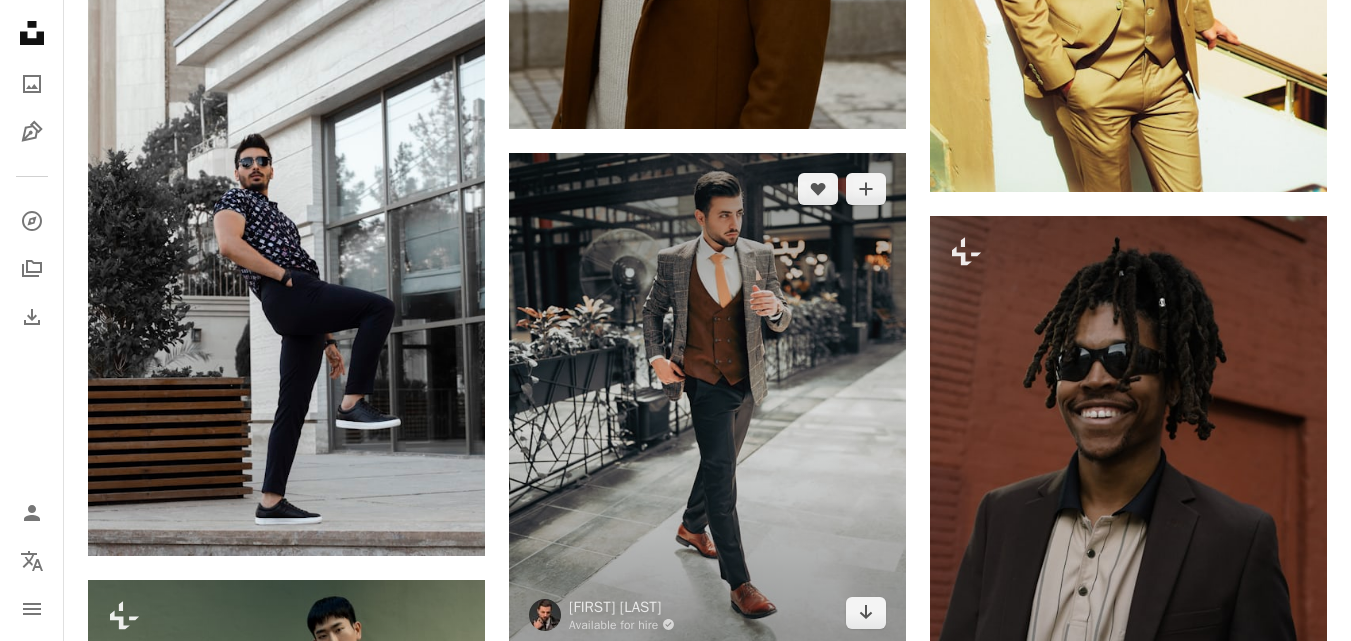 scroll, scrollTop: 1966, scrollLeft: 0, axis: vertical 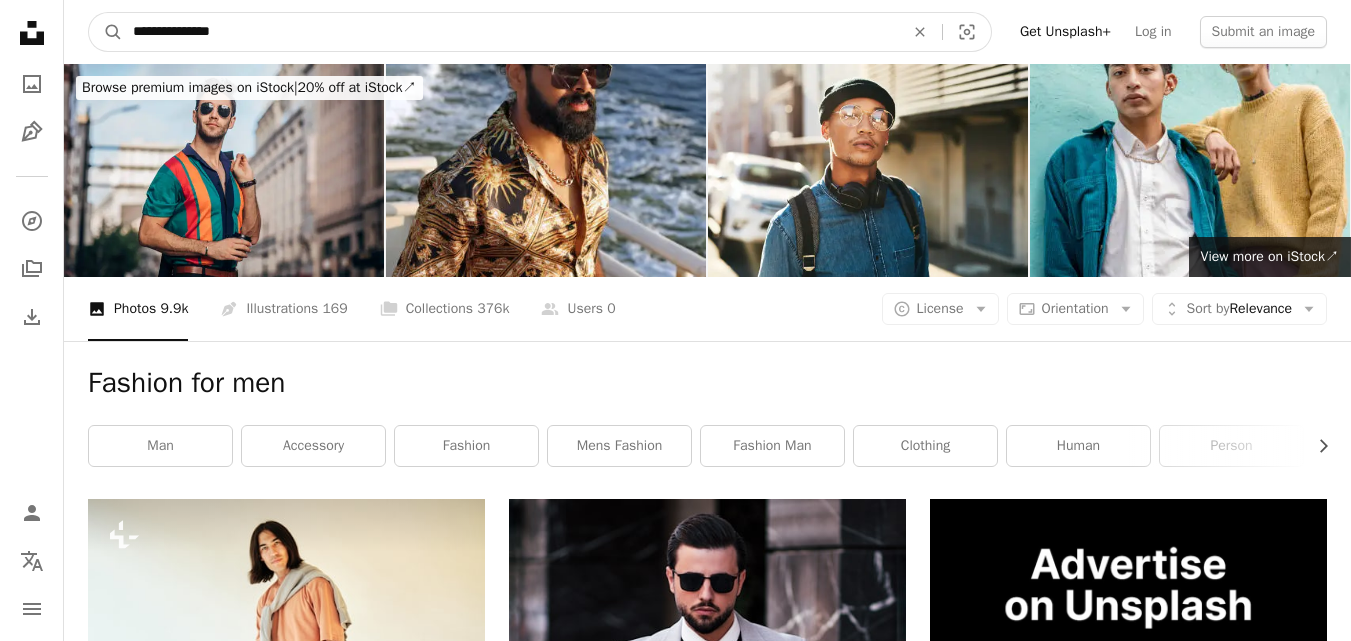 click on "**********" at bounding box center (510, 32) 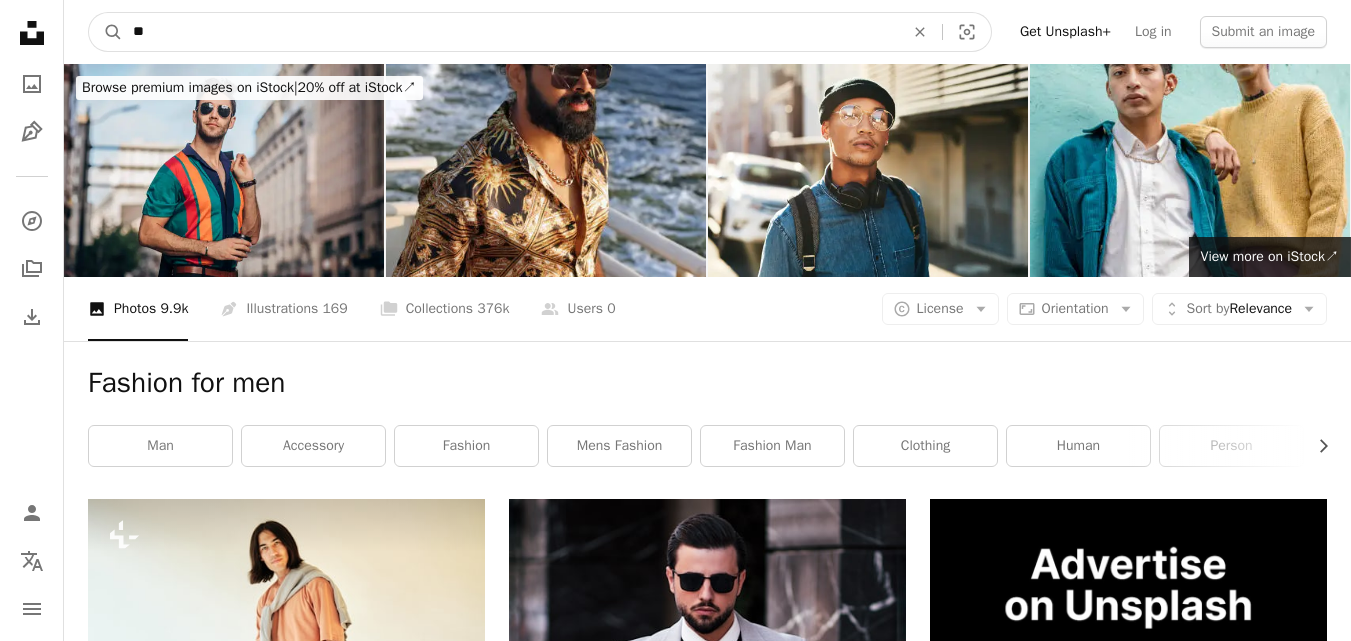 type on "*" 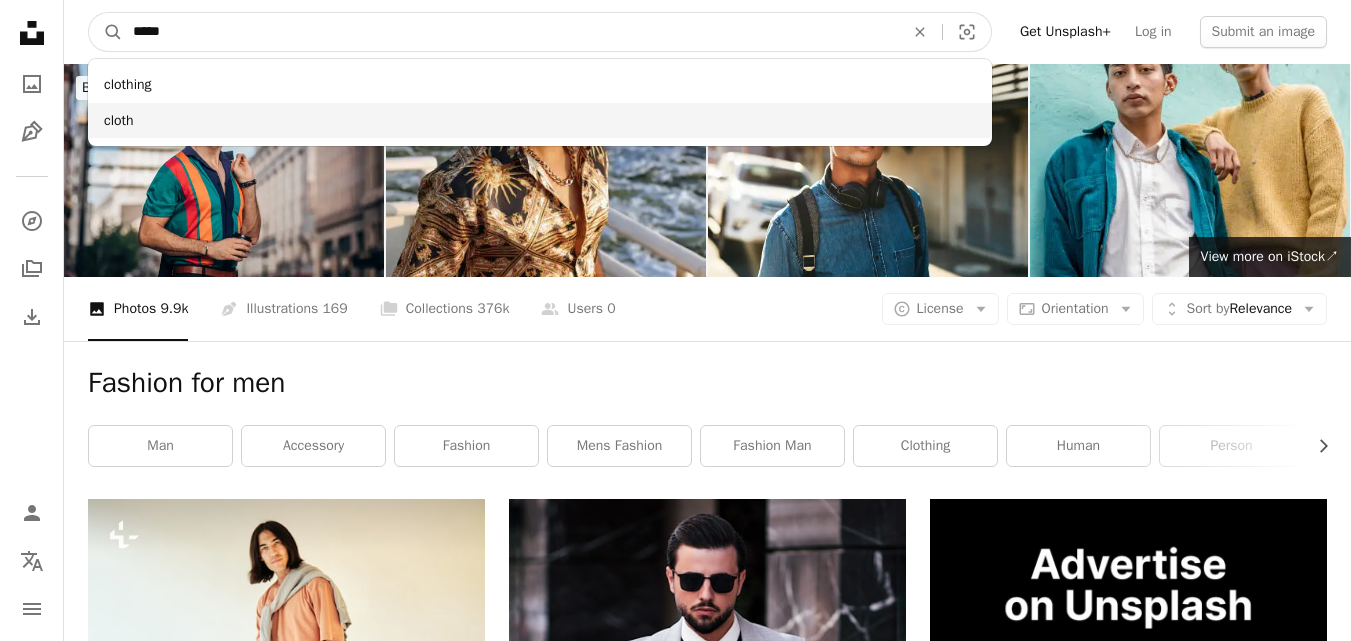 type on "****" 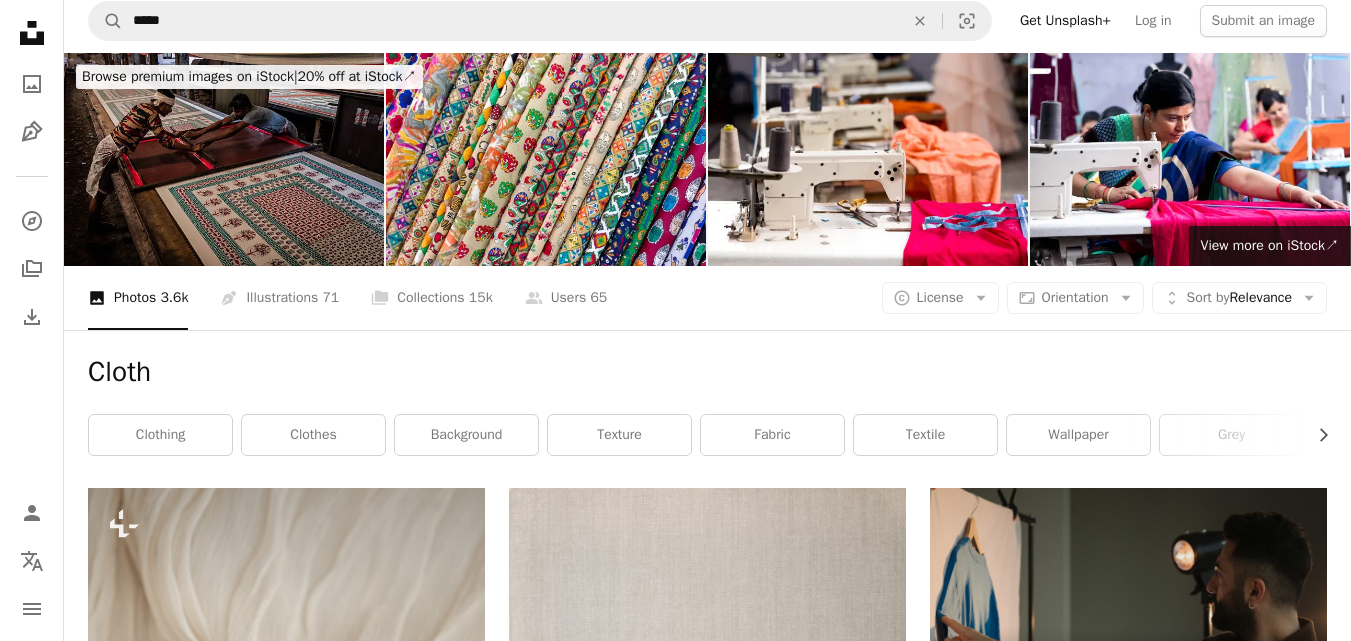scroll, scrollTop: 0, scrollLeft: 0, axis: both 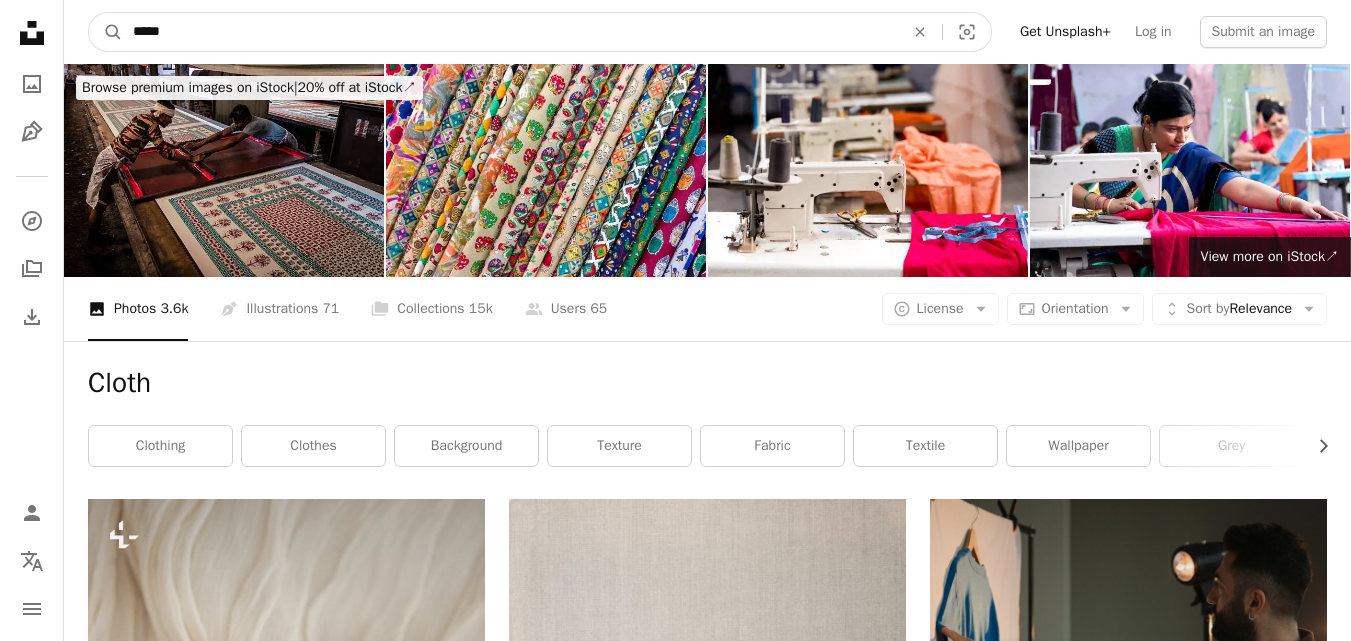 click on "*****" at bounding box center [510, 32] 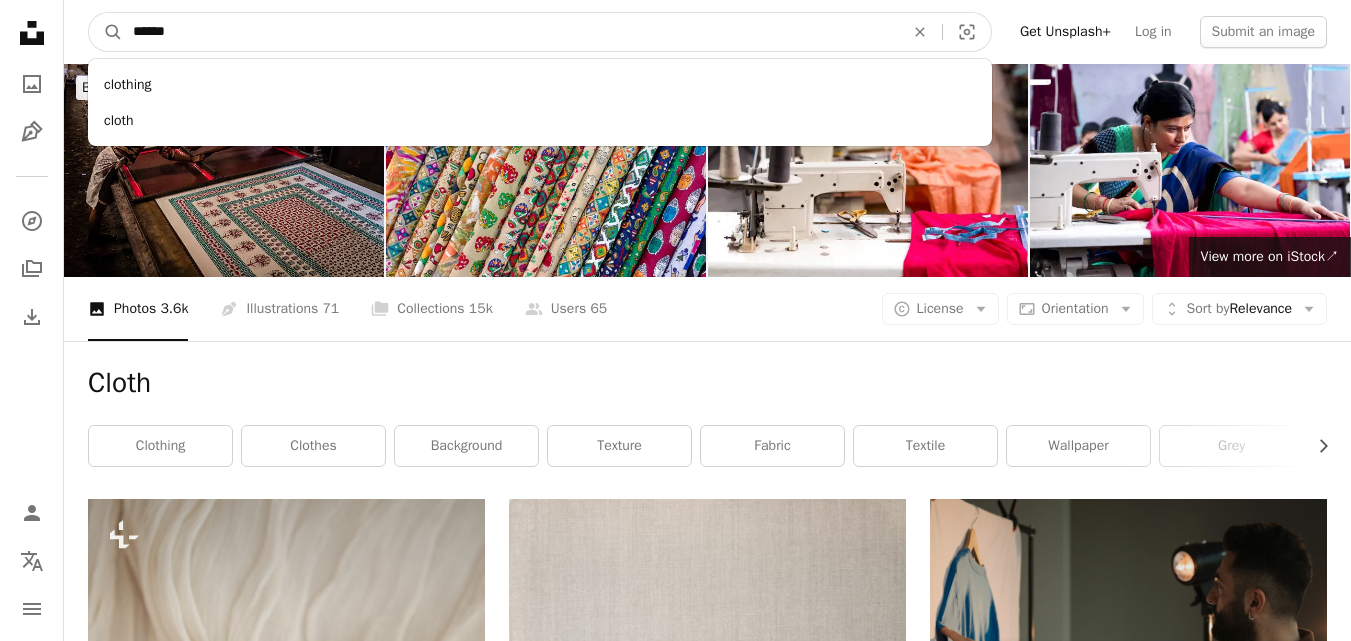 type on "*****" 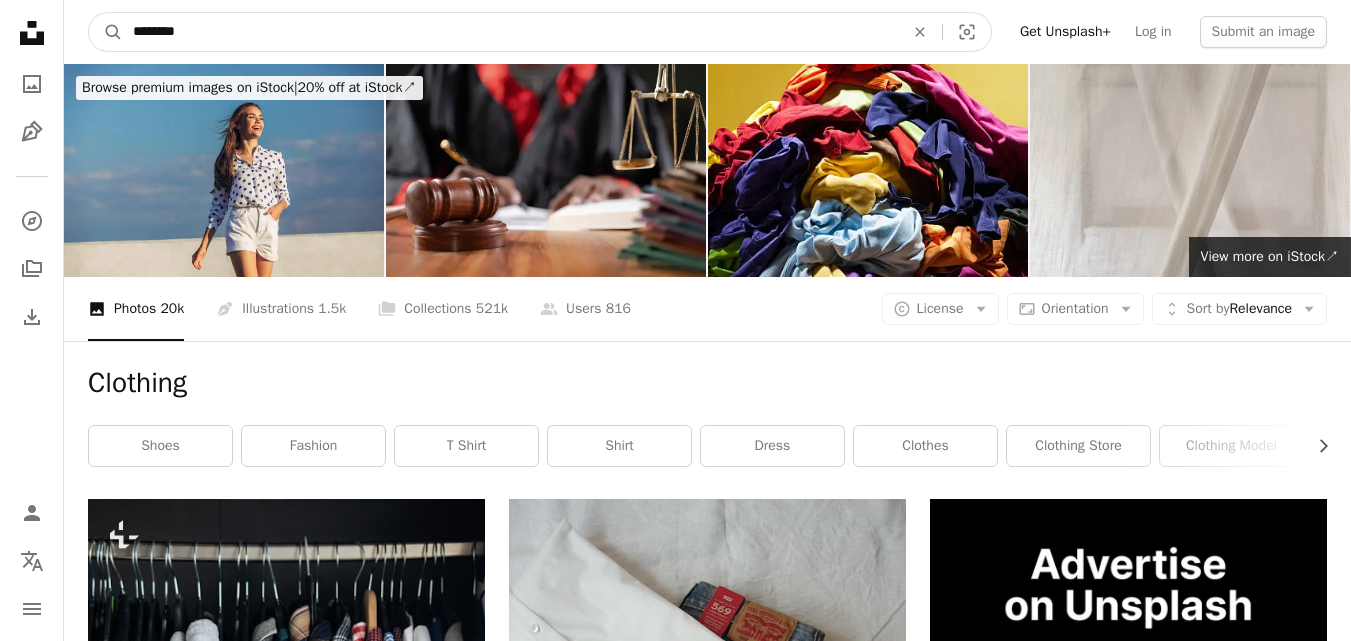 click on "********" at bounding box center (510, 32) 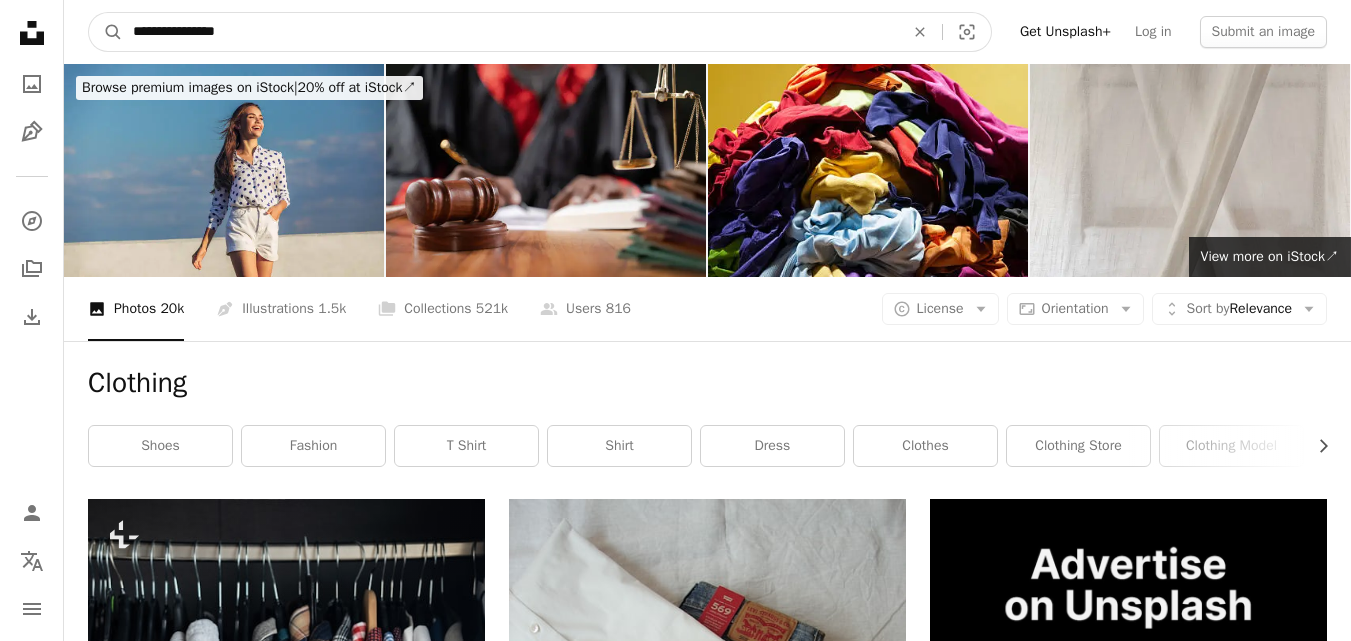 type on "**********" 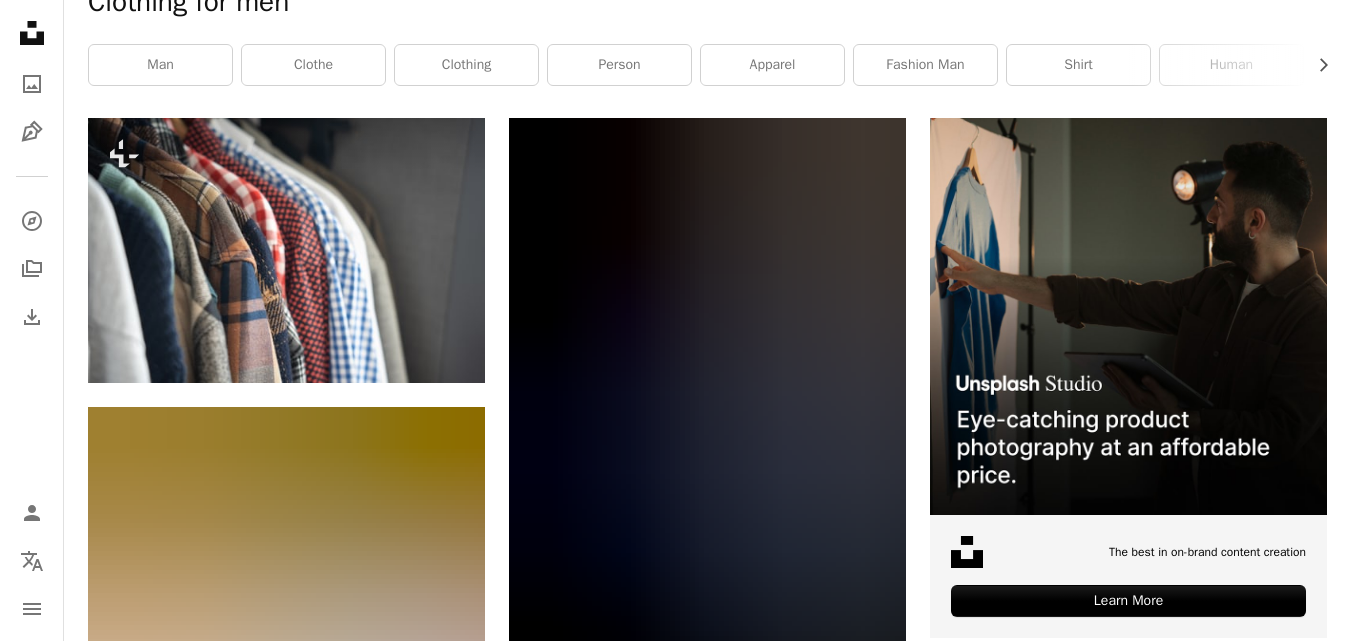 scroll, scrollTop: 382, scrollLeft: 0, axis: vertical 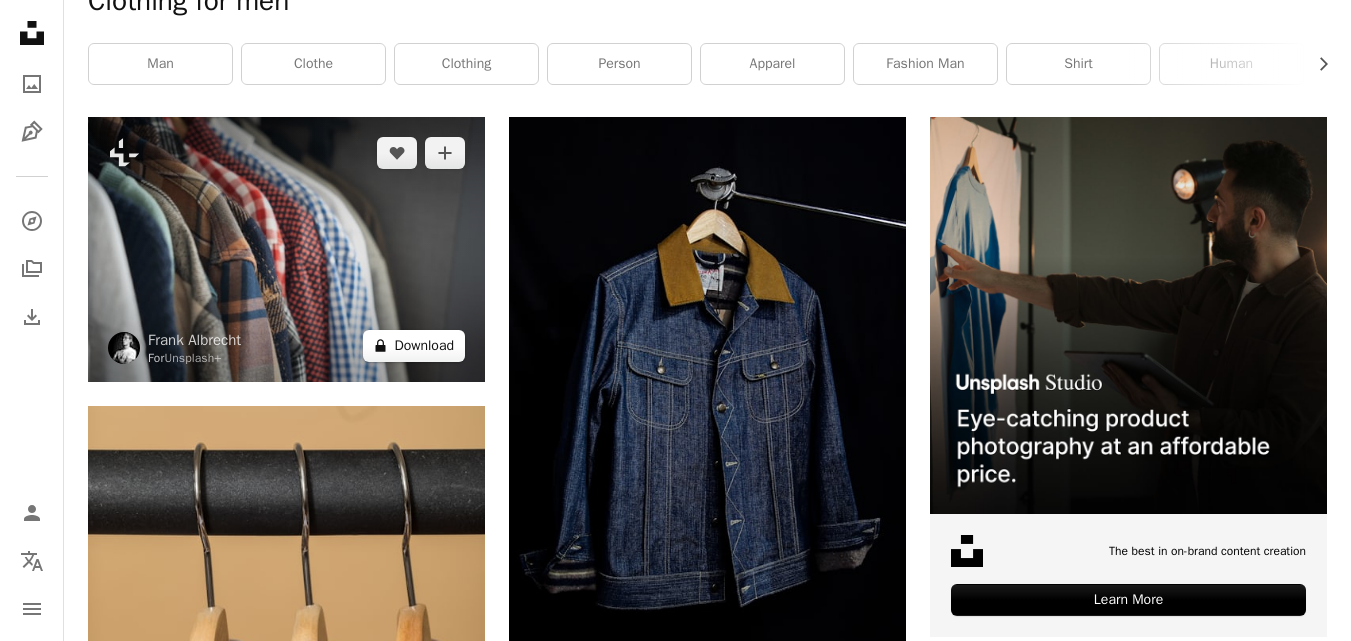 click on "A lock Download" at bounding box center [414, 346] 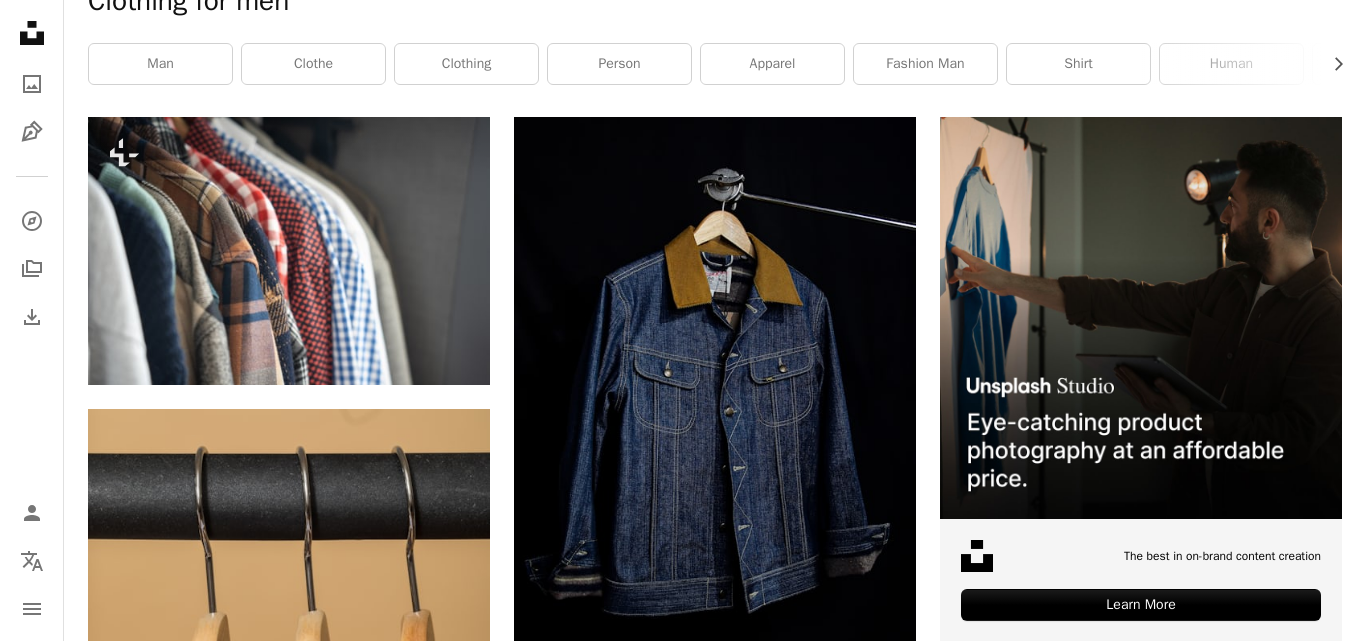 click on "An X shape Premium, ready to use images. Get unlimited access. A plus sign Members-only content added monthly A plus sign Unlimited royalty-free downloads A plus sign Illustrations  New A plus sign Enhanced legal protections yearly 66%  off monthly $12   $4 USD per month * Get  Unsplash+ * When paid annually, billed upfront  $48 Taxes where applicable. Renews automatically. Cancel anytime." at bounding box center [683, 5171] 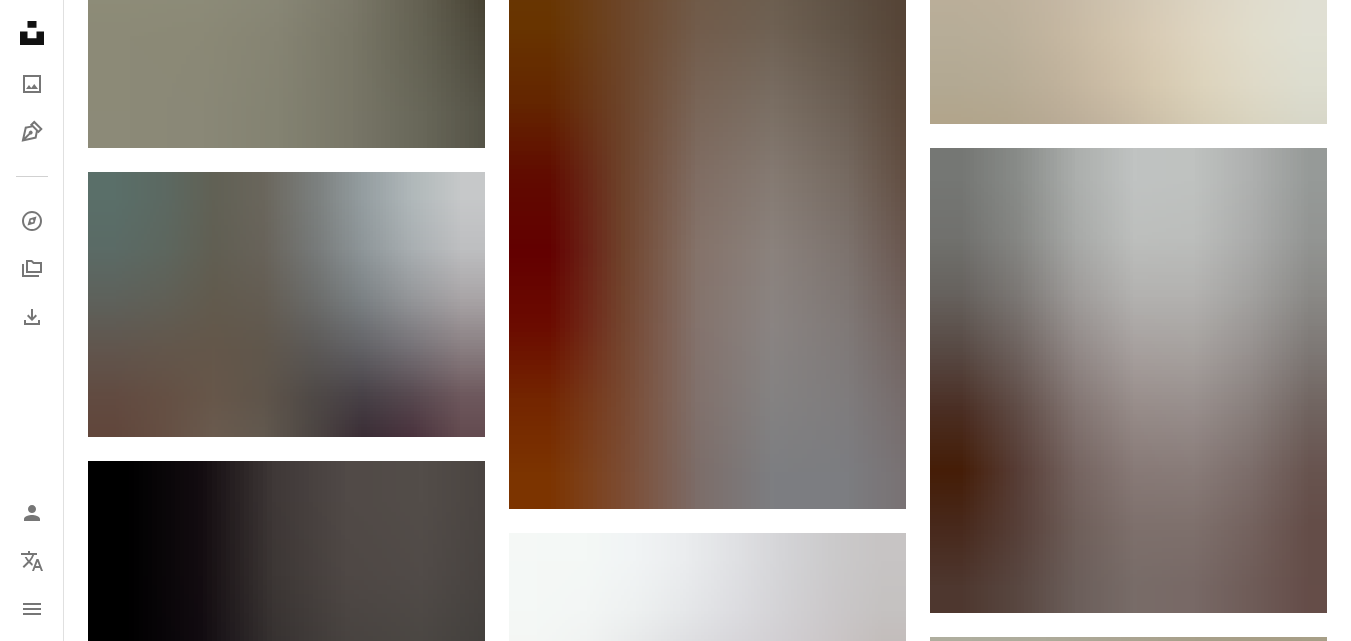 scroll, scrollTop: 2145, scrollLeft: 0, axis: vertical 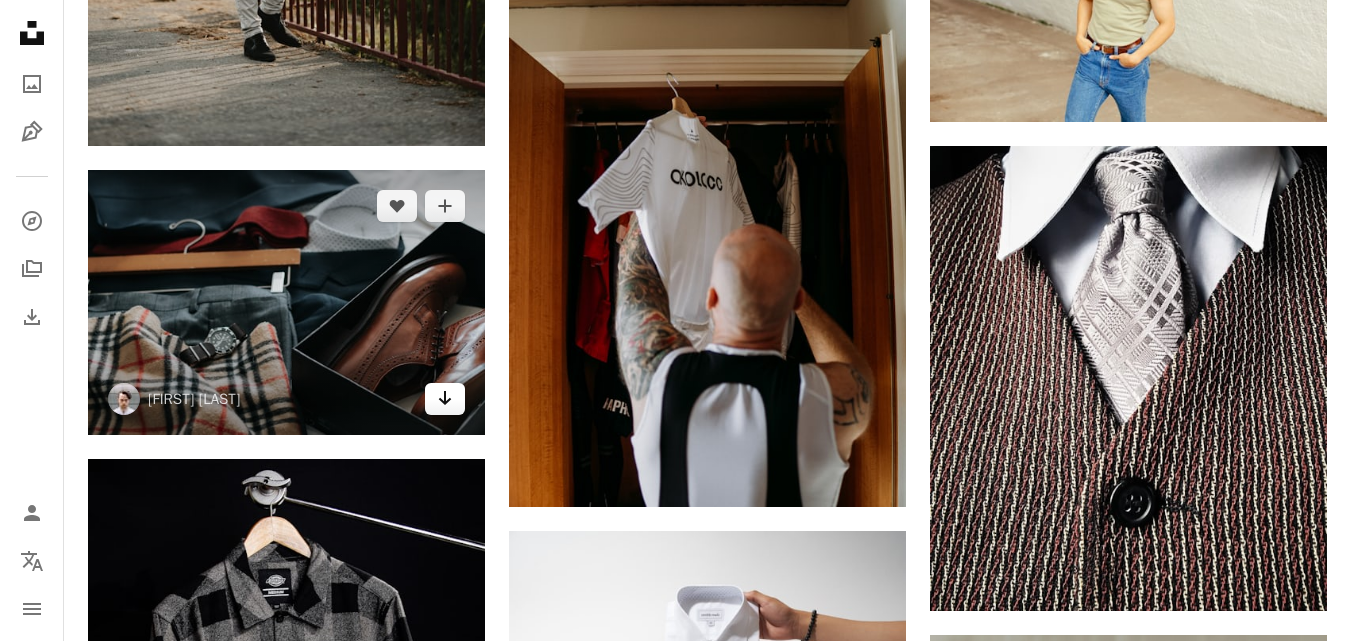 click on "Arrow pointing down" at bounding box center (445, 399) 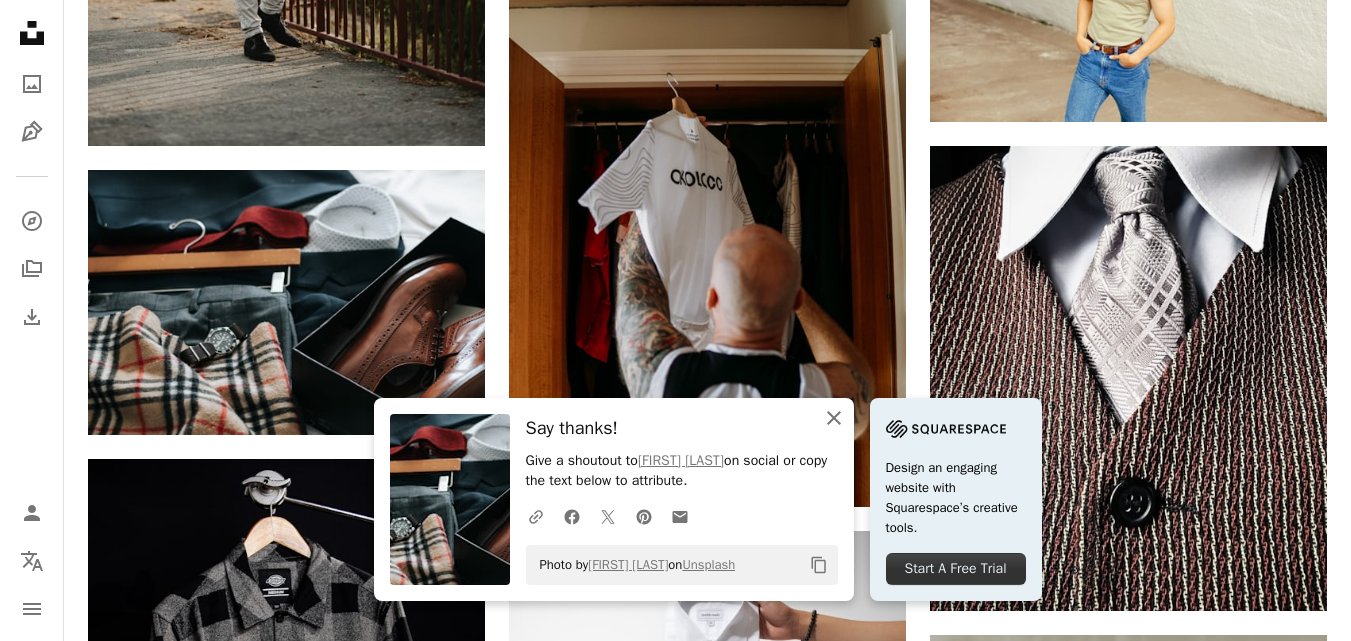 click on "An X shape" 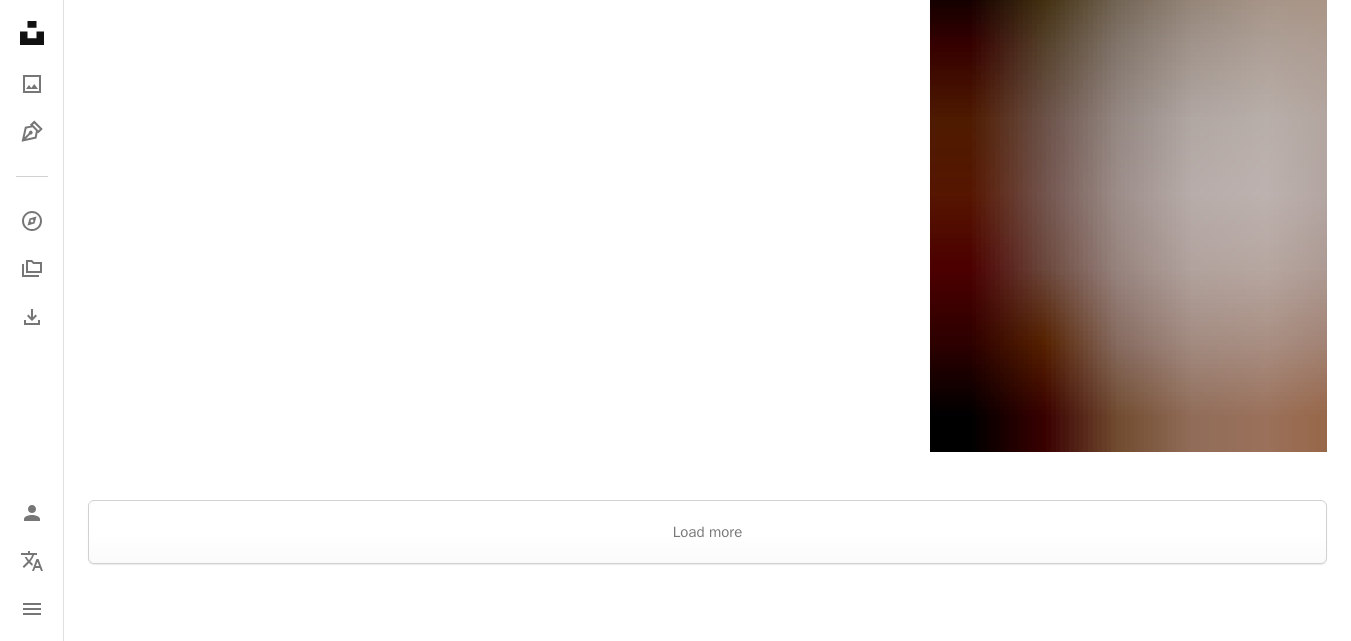 scroll, scrollTop: 3838, scrollLeft: 0, axis: vertical 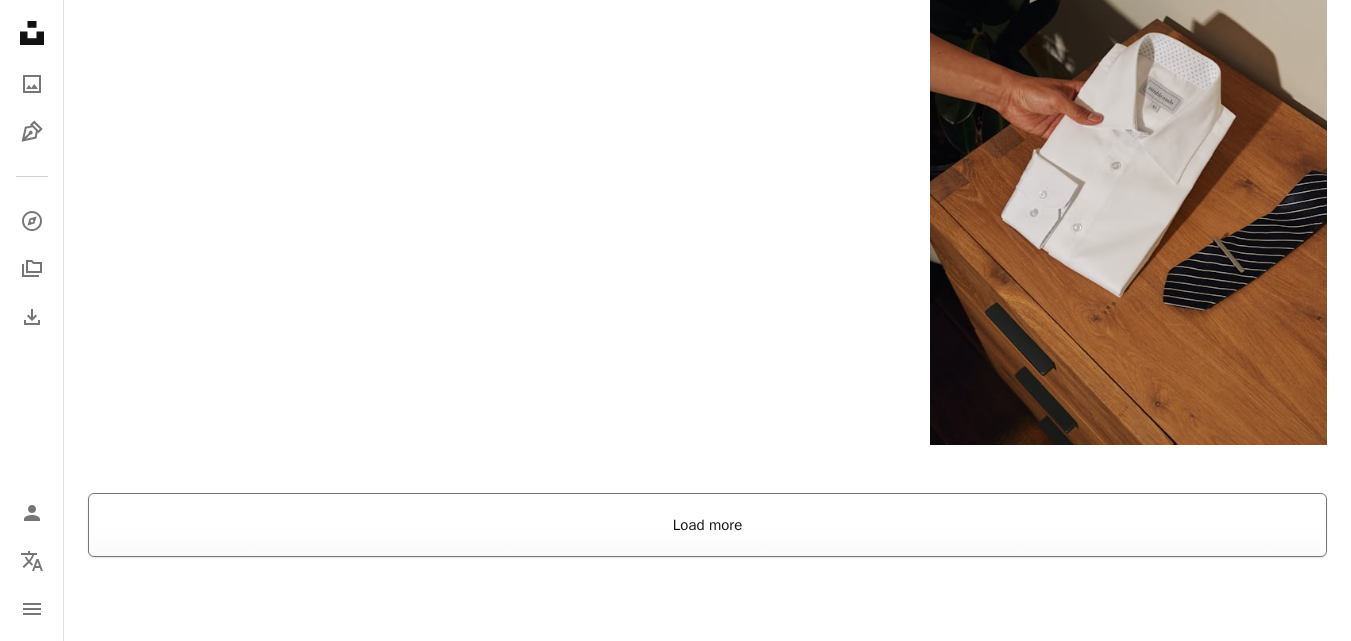 click on "Load more" at bounding box center (707, 525) 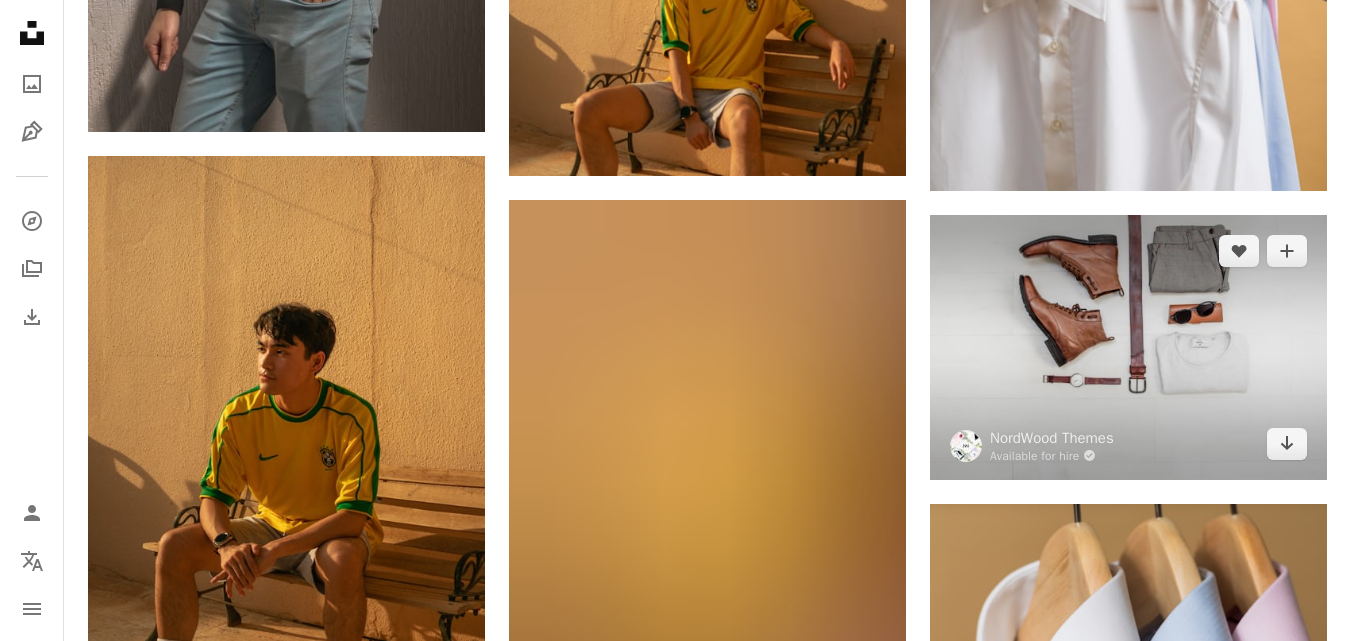 scroll, scrollTop: 14134, scrollLeft: 0, axis: vertical 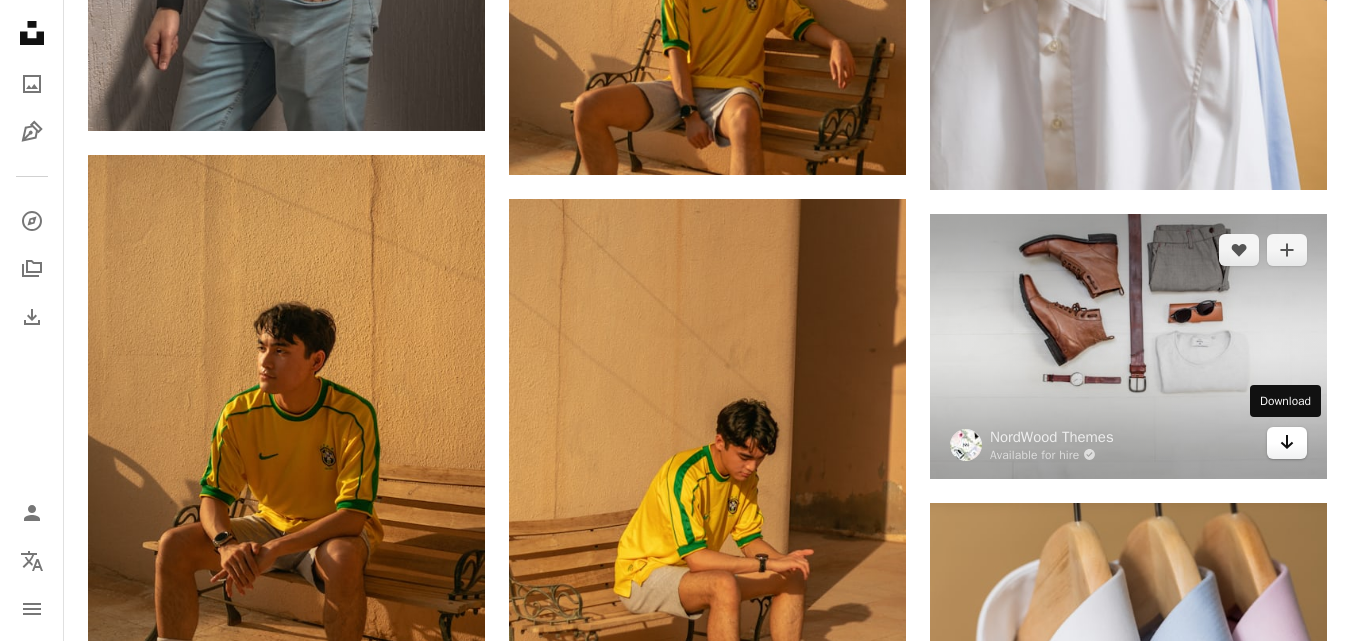 click on "Arrow pointing down" at bounding box center [1287, 443] 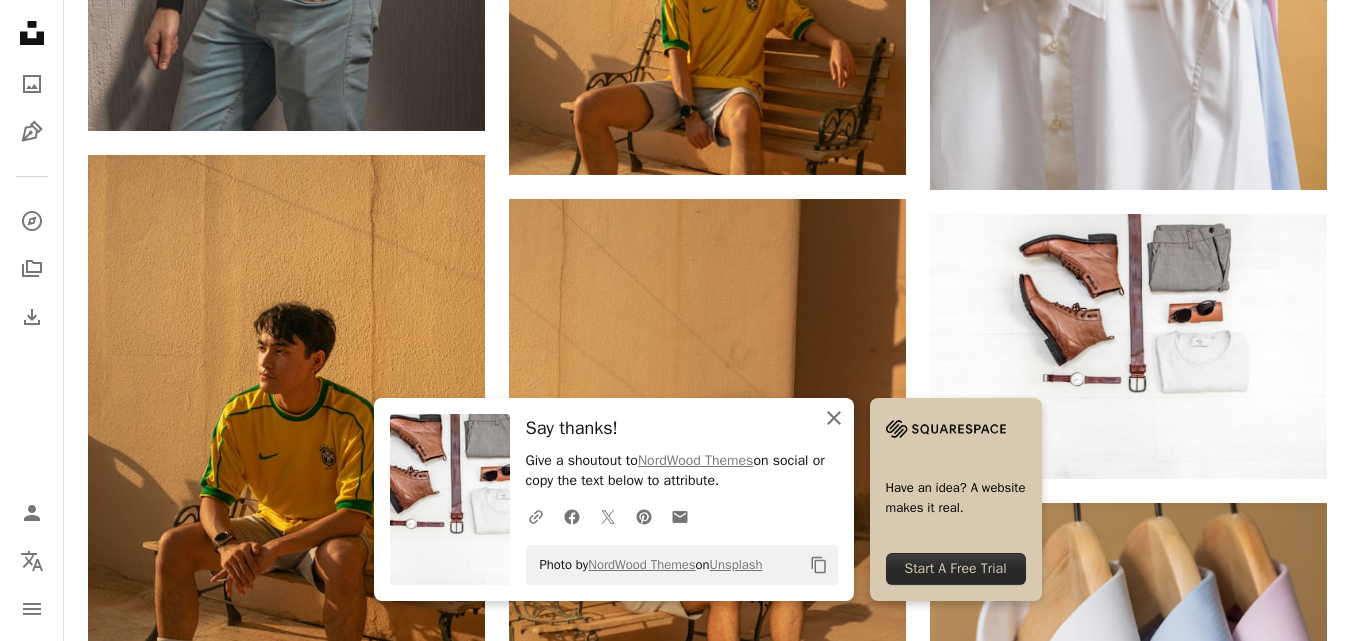 click on "An X shape" 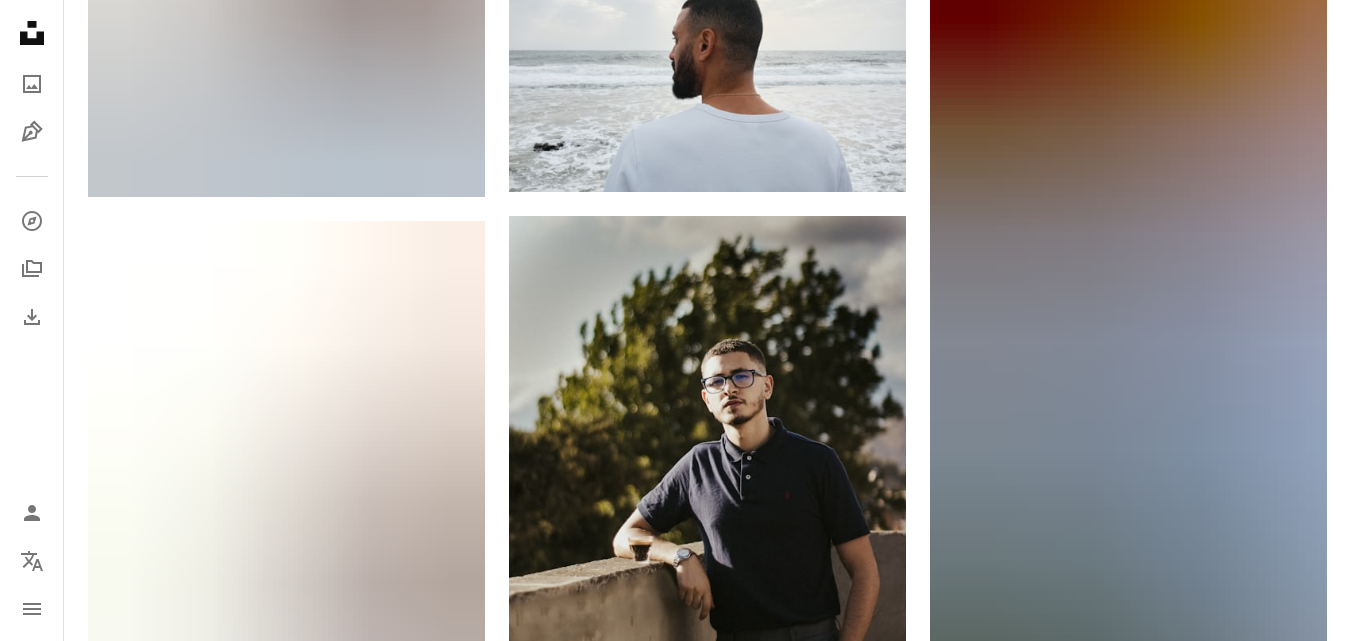 scroll, scrollTop: 22682, scrollLeft: 0, axis: vertical 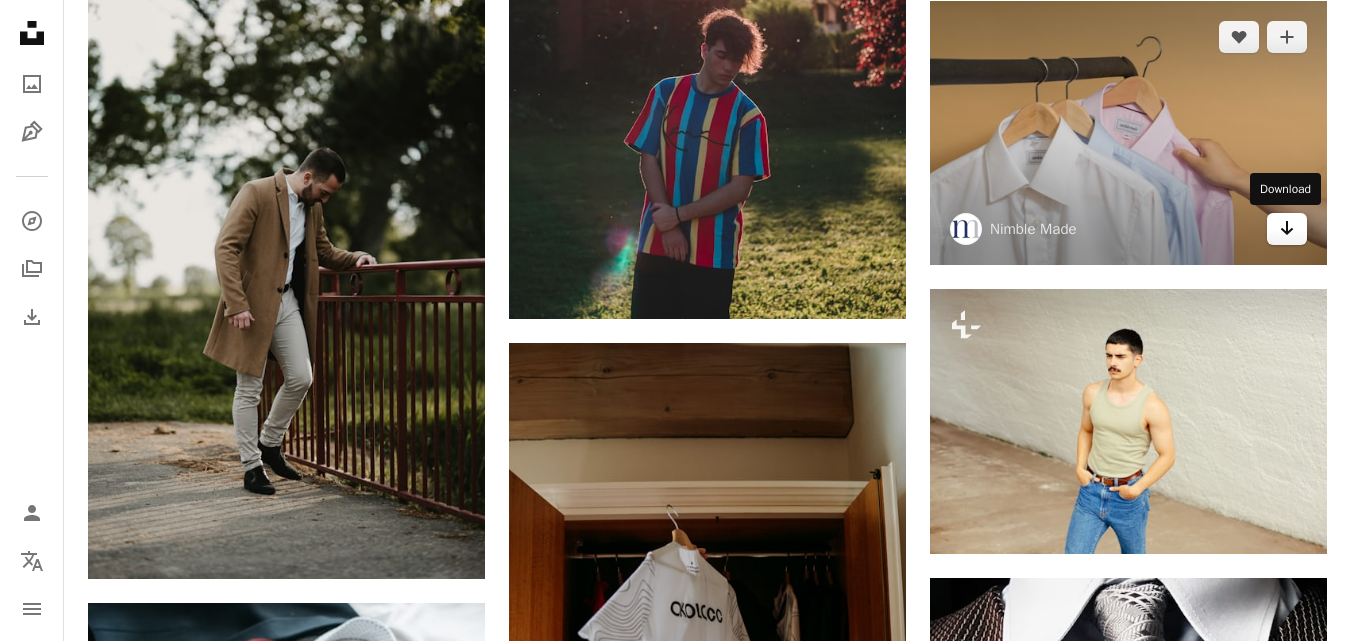 click on "Arrow pointing down" 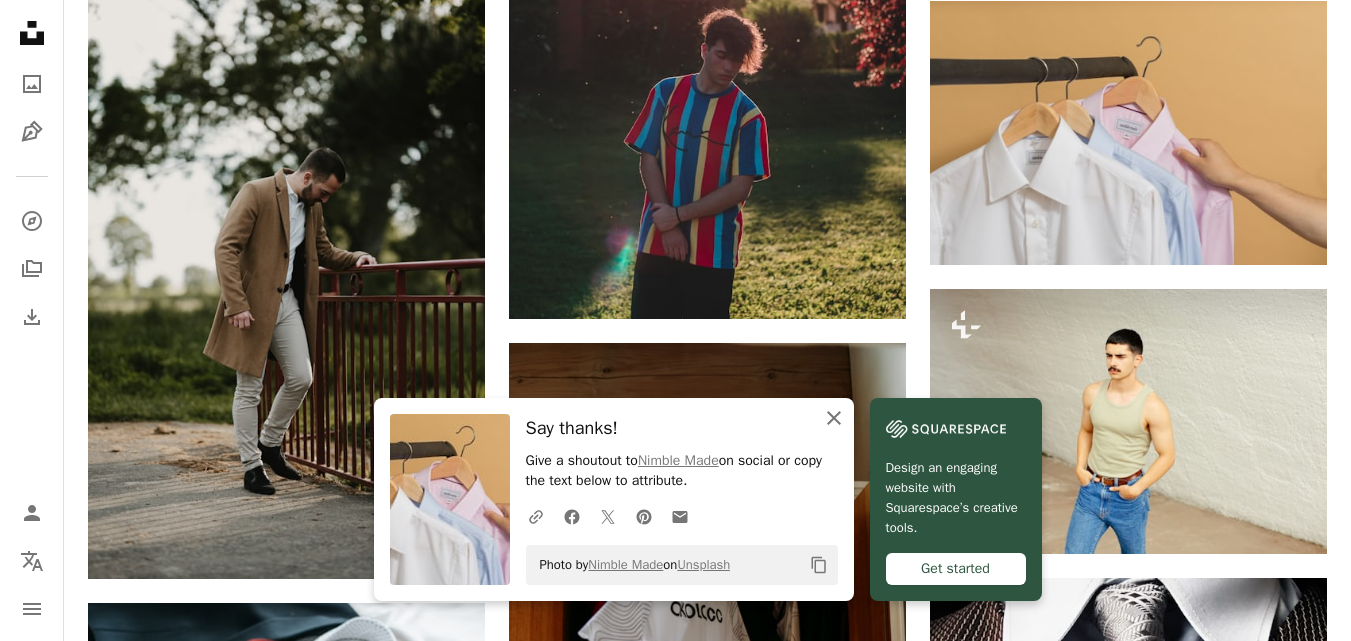 click 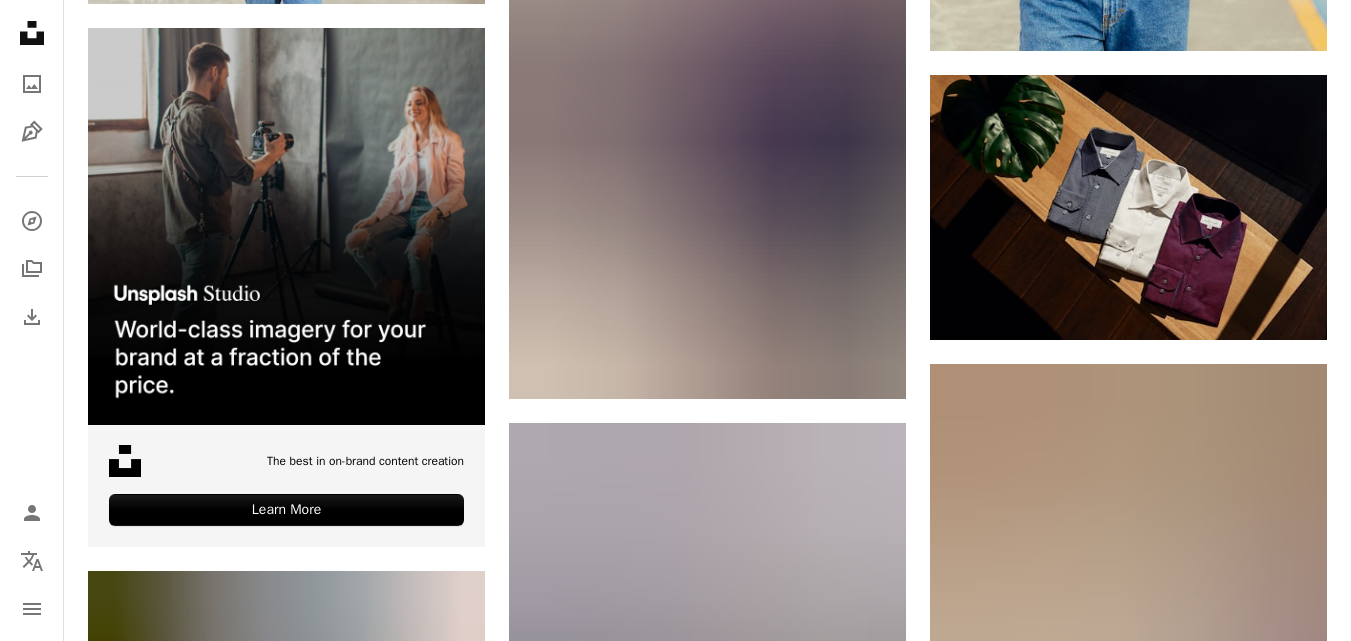 scroll, scrollTop: 5151, scrollLeft: 0, axis: vertical 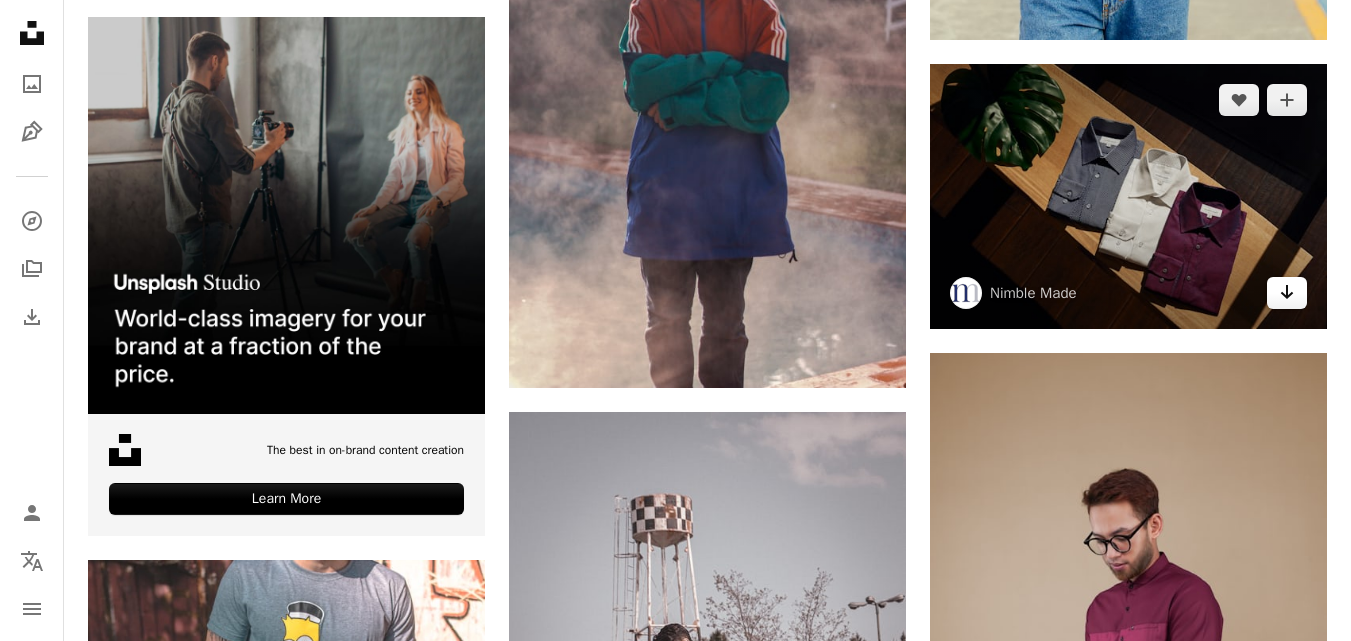 click on "Arrow pointing down" at bounding box center [1287, 293] 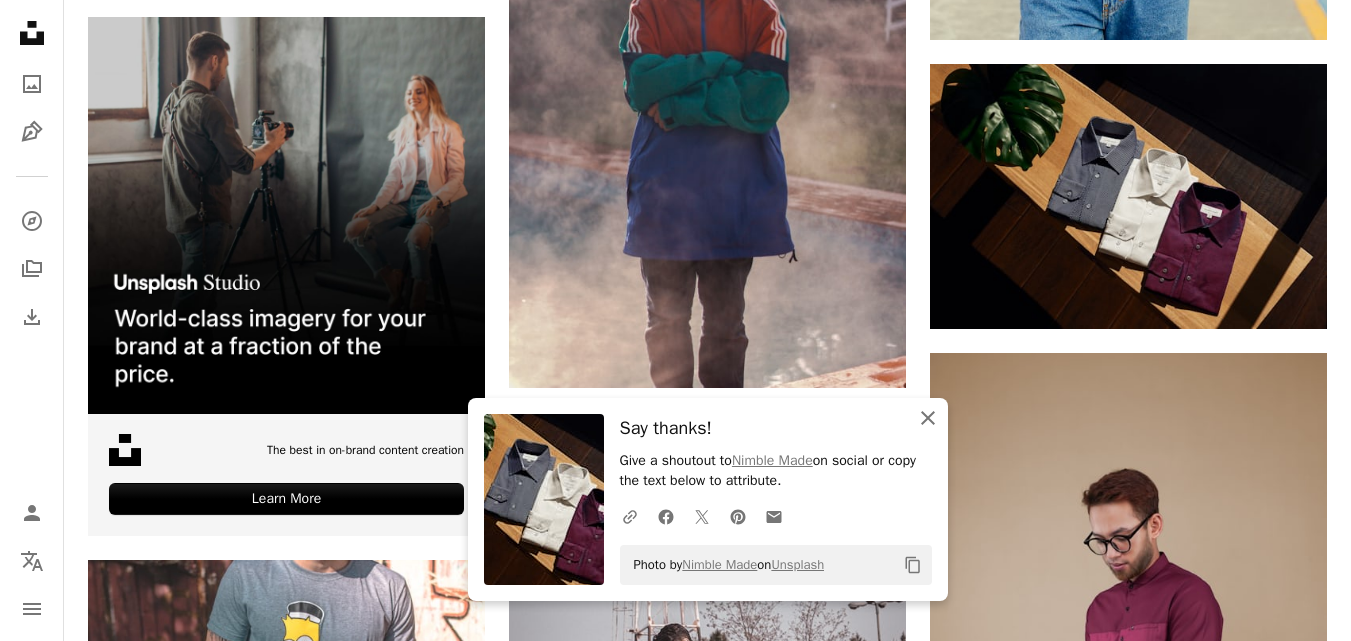 click 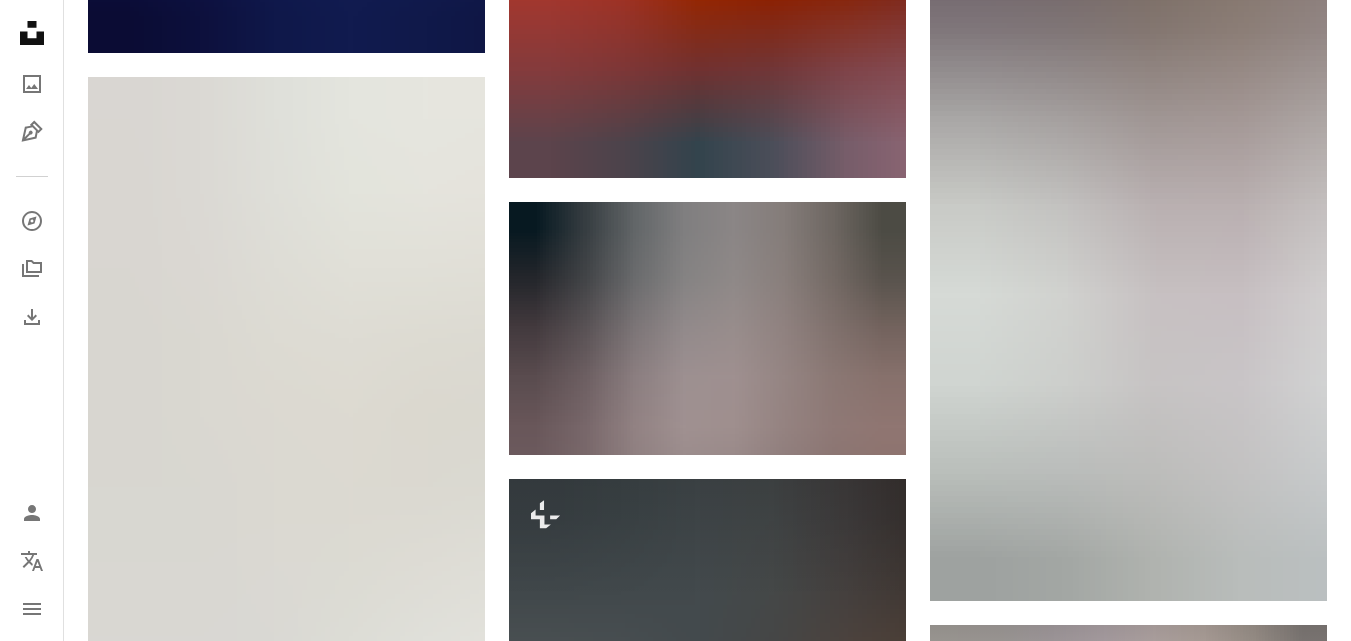 scroll, scrollTop: 6849, scrollLeft: 0, axis: vertical 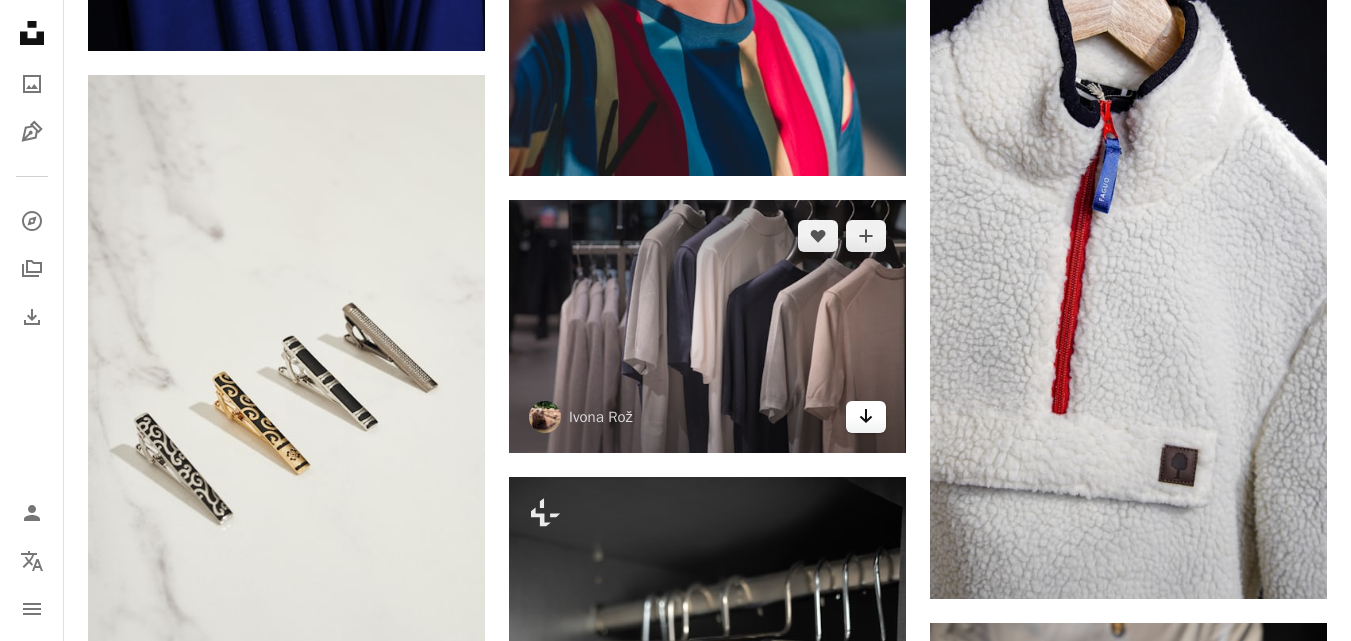 click on "Arrow pointing down" 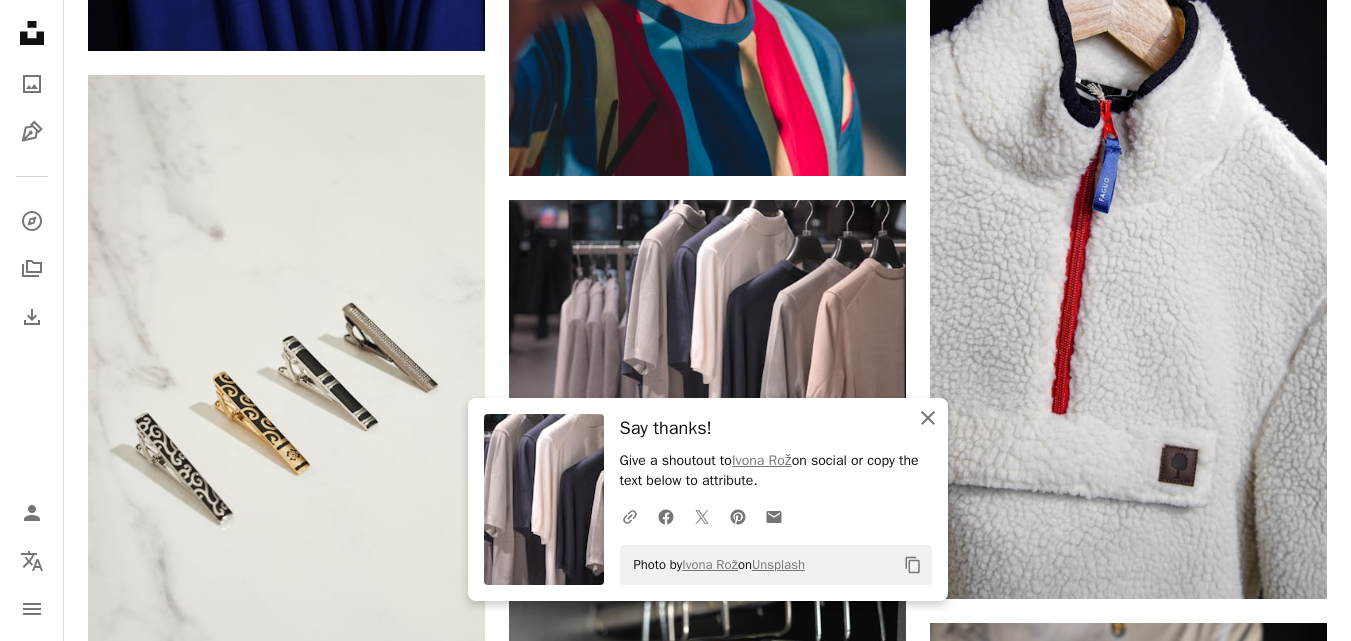 click on "An X shape Close" at bounding box center [928, 418] 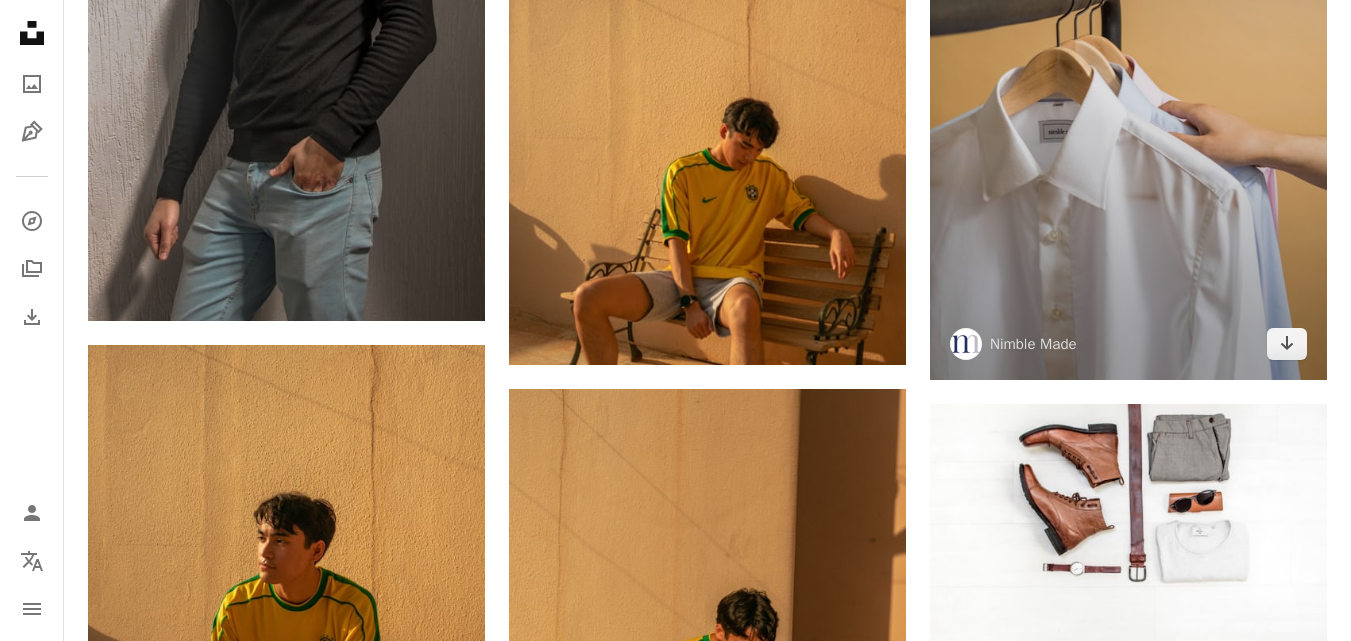 scroll, scrollTop: 13946, scrollLeft: 0, axis: vertical 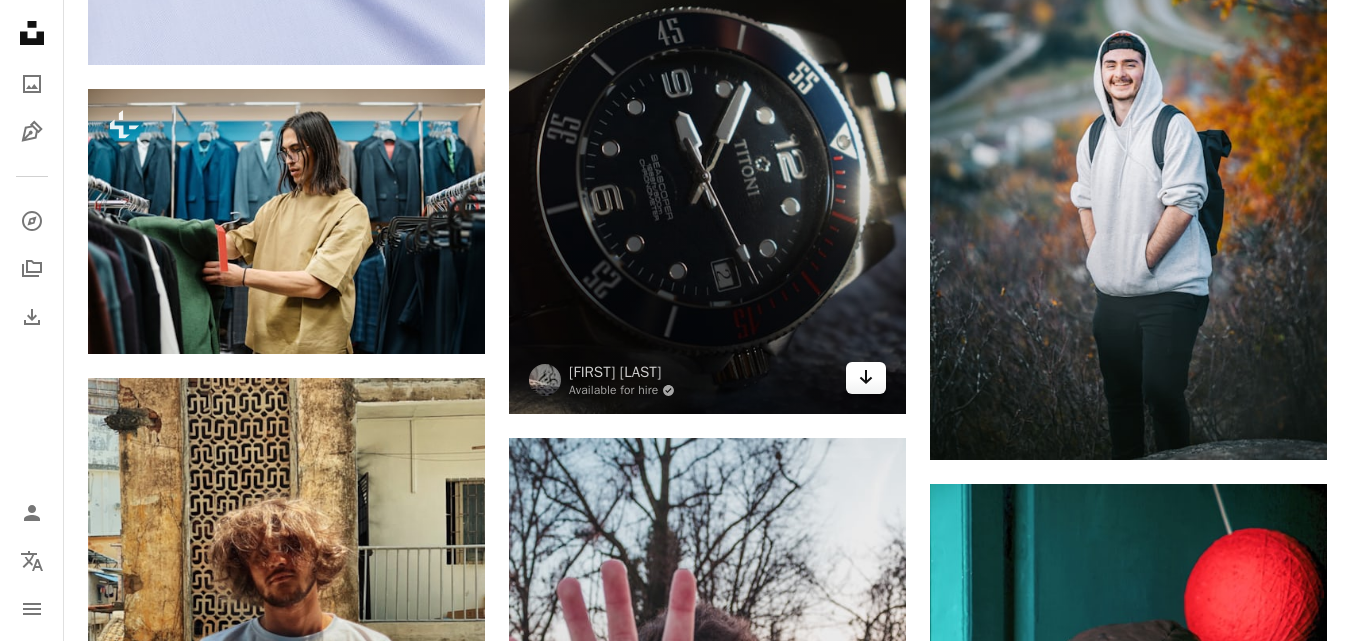 click on "Arrow pointing down" at bounding box center (866, 378) 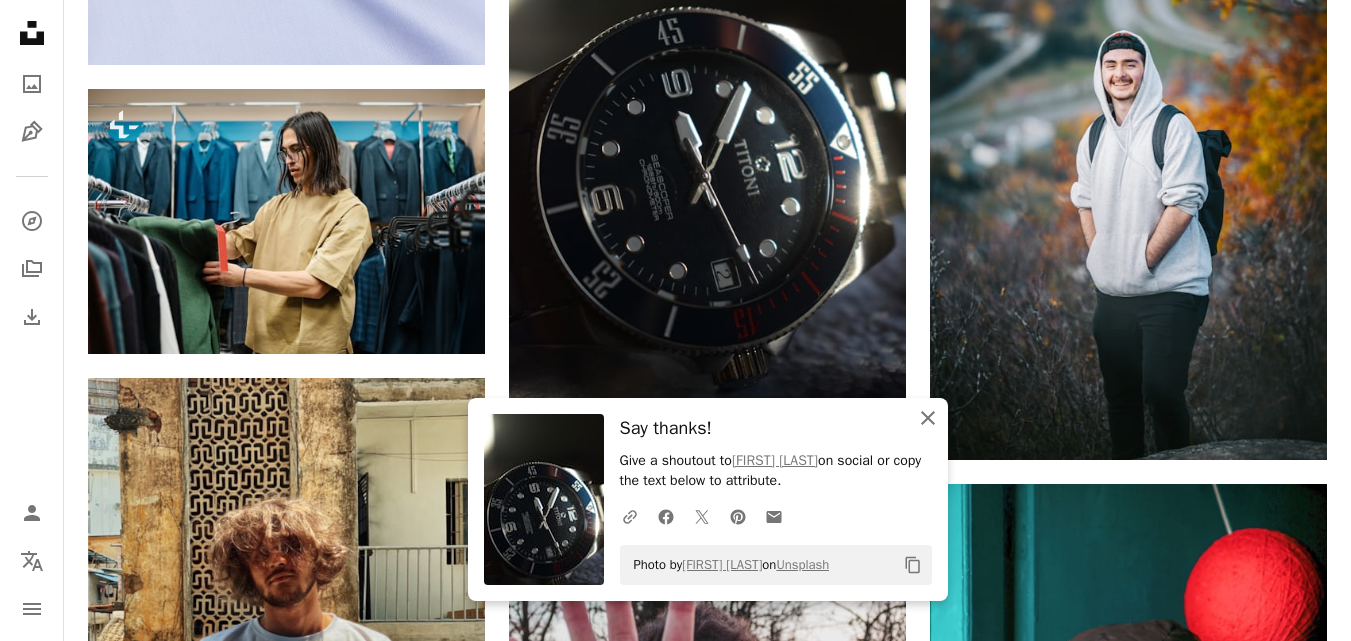 click on "An X shape" 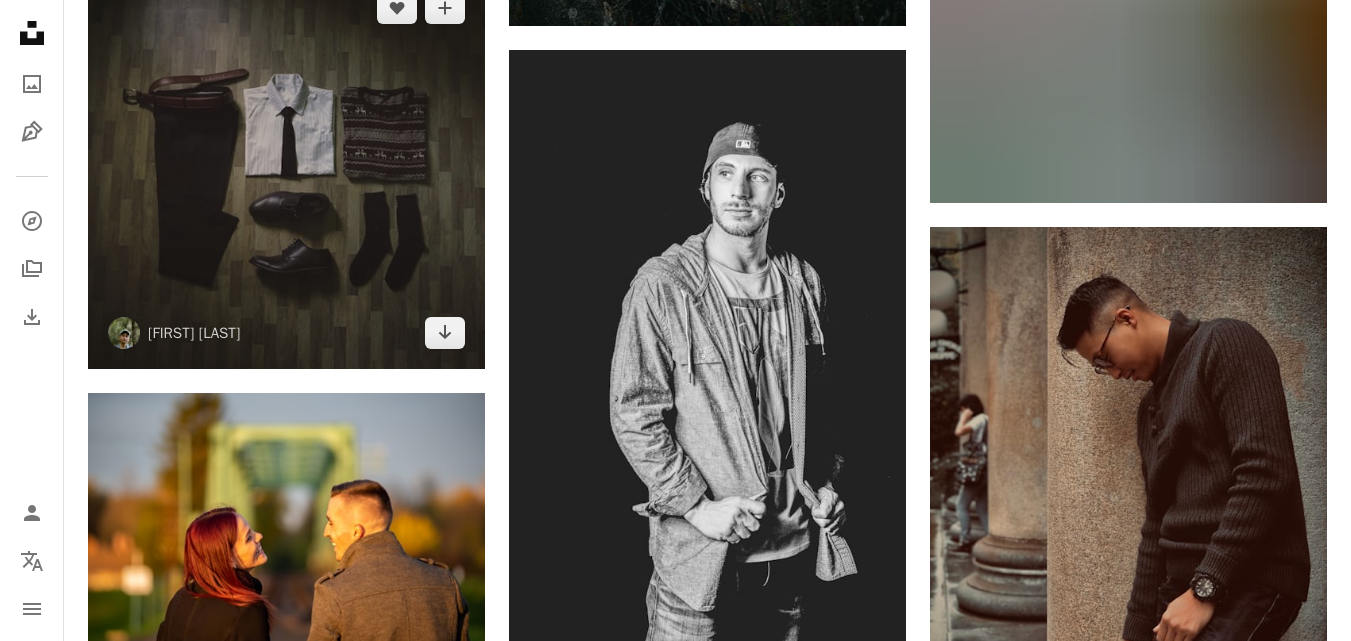 scroll, scrollTop: 57641, scrollLeft: 0, axis: vertical 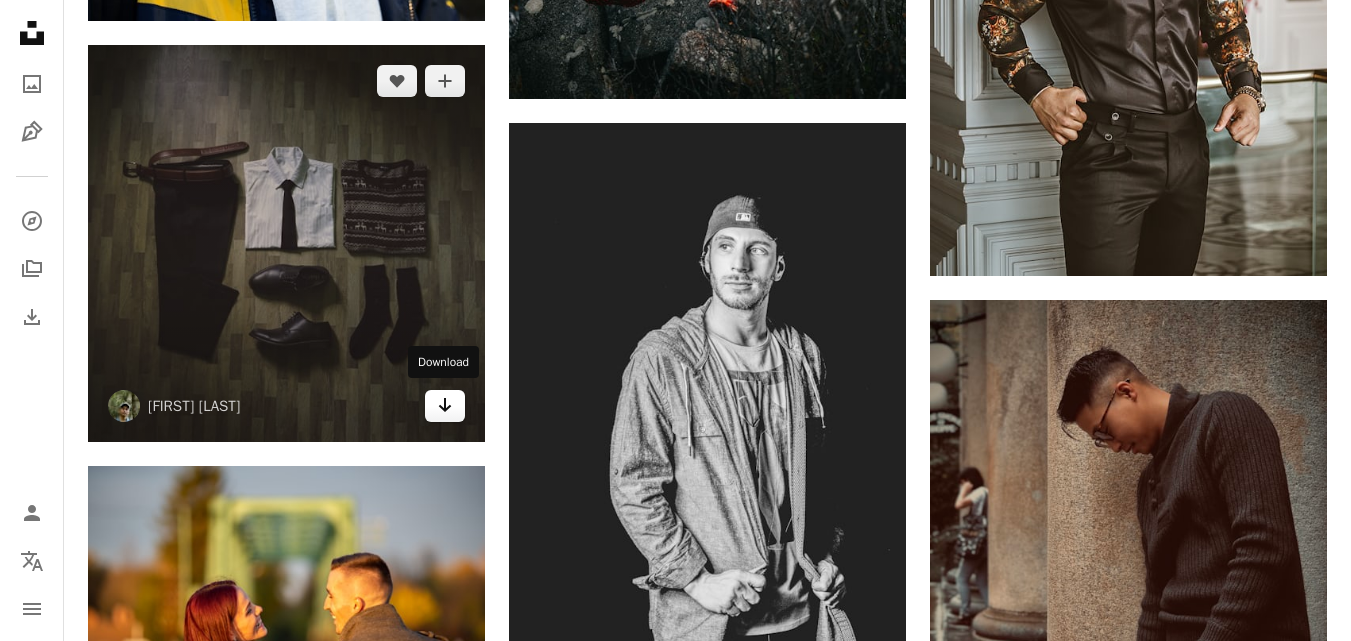 click on "Arrow pointing down" at bounding box center (445, 406) 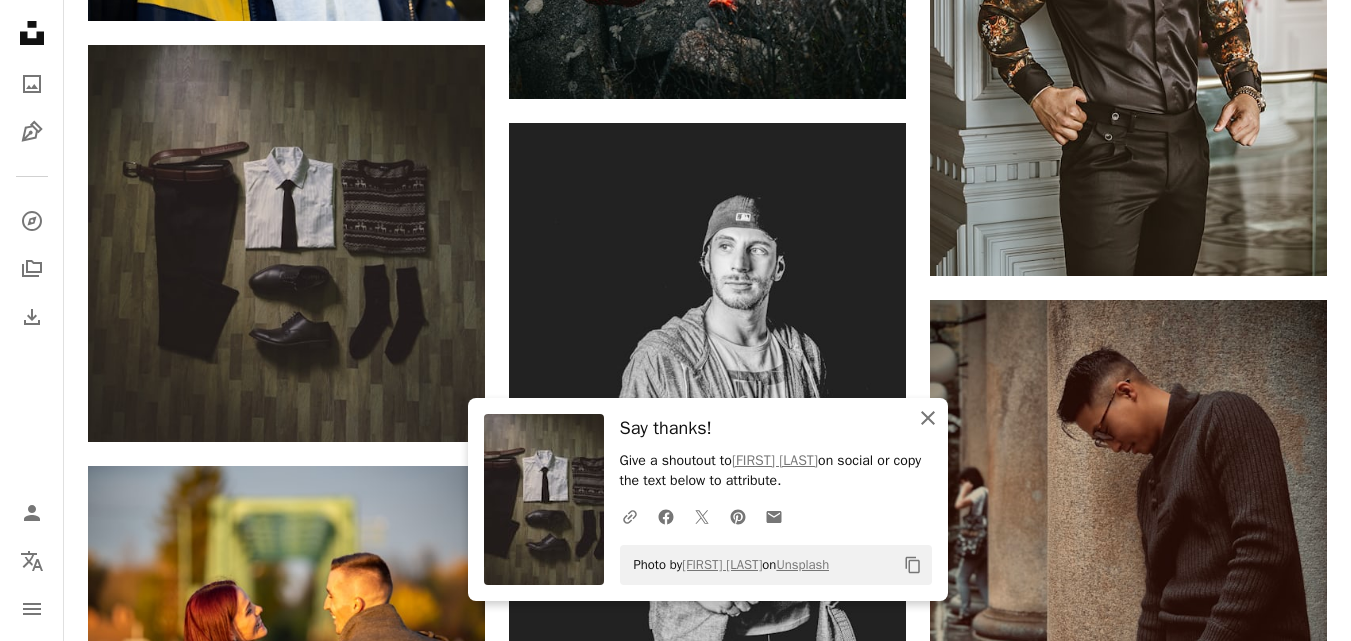 click on "An X shape" 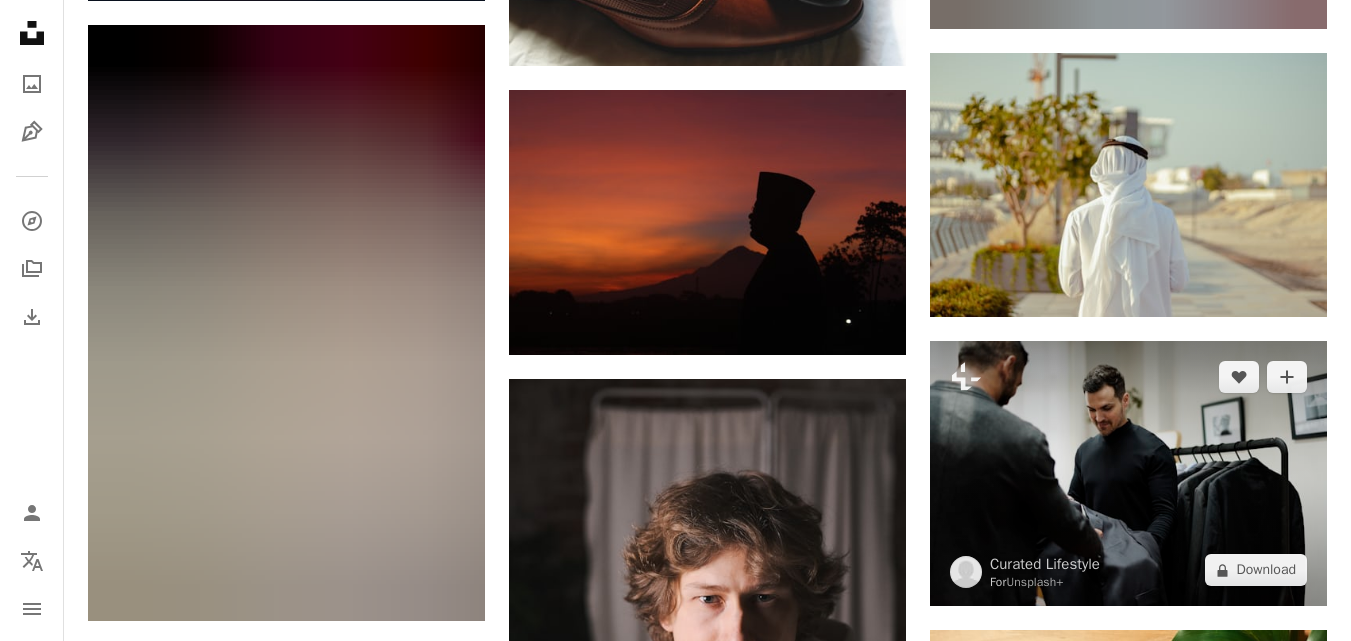 scroll, scrollTop: 68500, scrollLeft: 0, axis: vertical 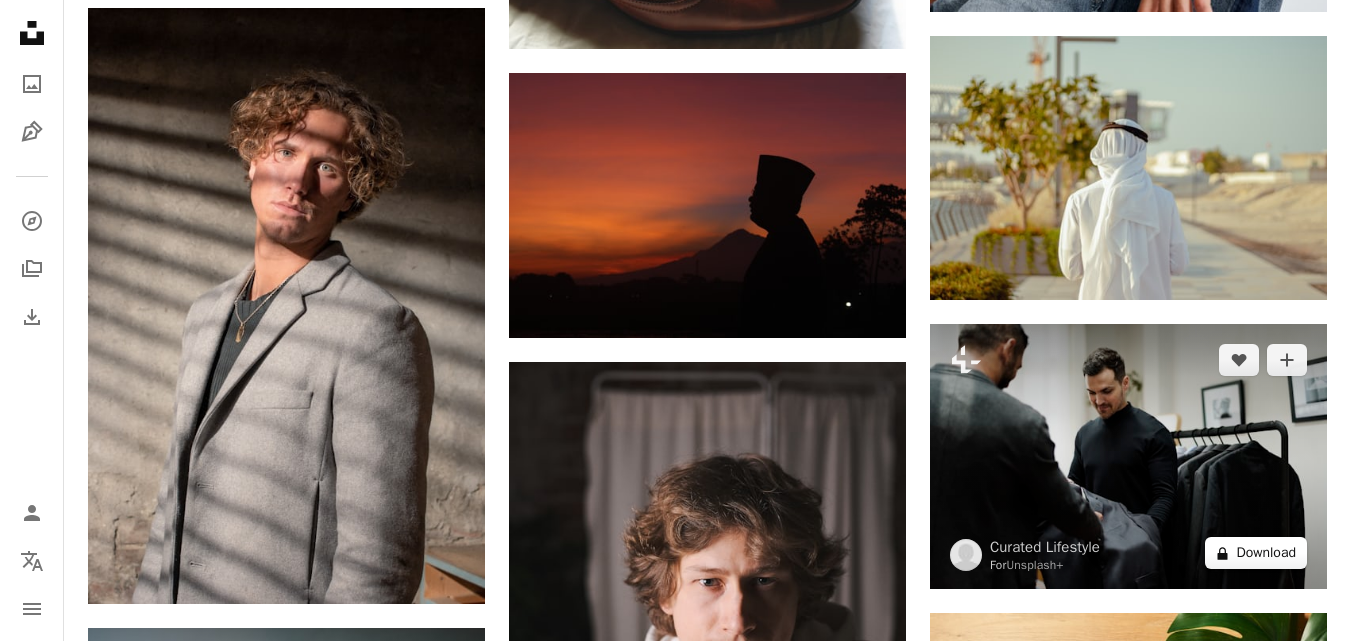 click on "A lock Download" at bounding box center (1256, 553) 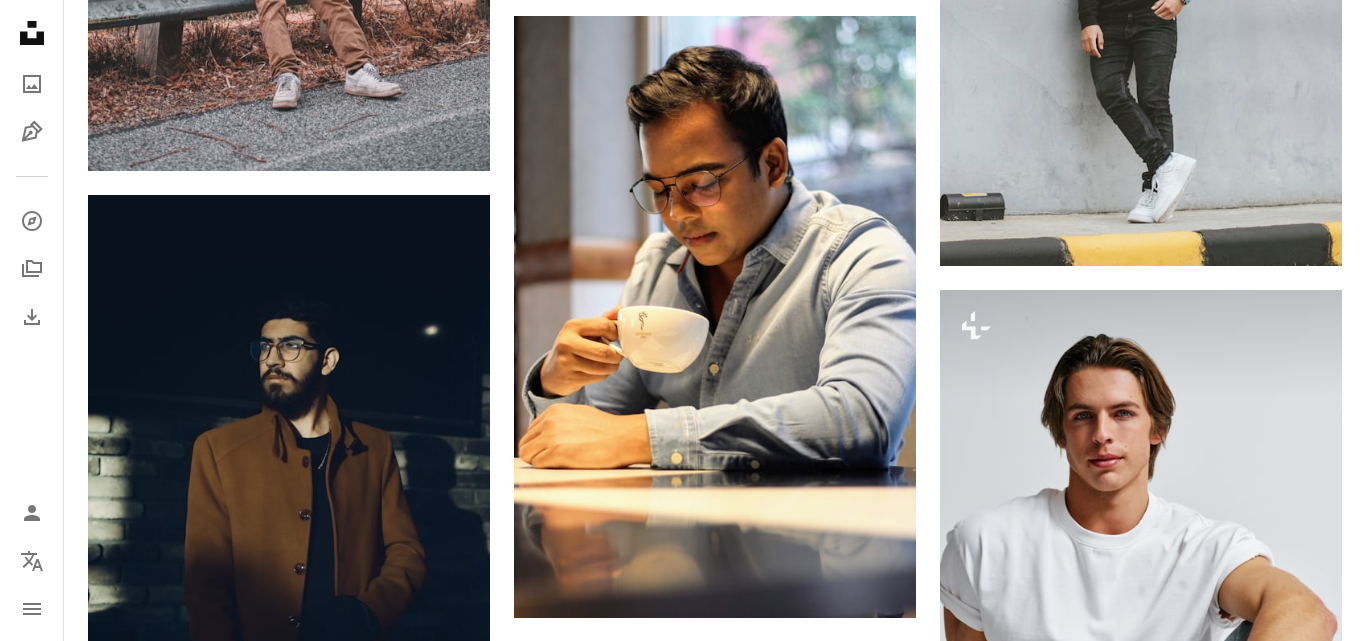 click on "An X shape Premium, ready to use images. Get unlimited access. A plus sign Members-only content added monthly A plus sign Unlimited royalty-free downloads A plus sign Illustrations  New A plus sign Enhanced legal protections yearly 66%  off monthly $12   $4 USD per month * Get  Unsplash+ * When paid annually, billed upfront  $48 Taxes where applicable. Renews automatically. Cancel anytime." at bounding box center (683, 6249) 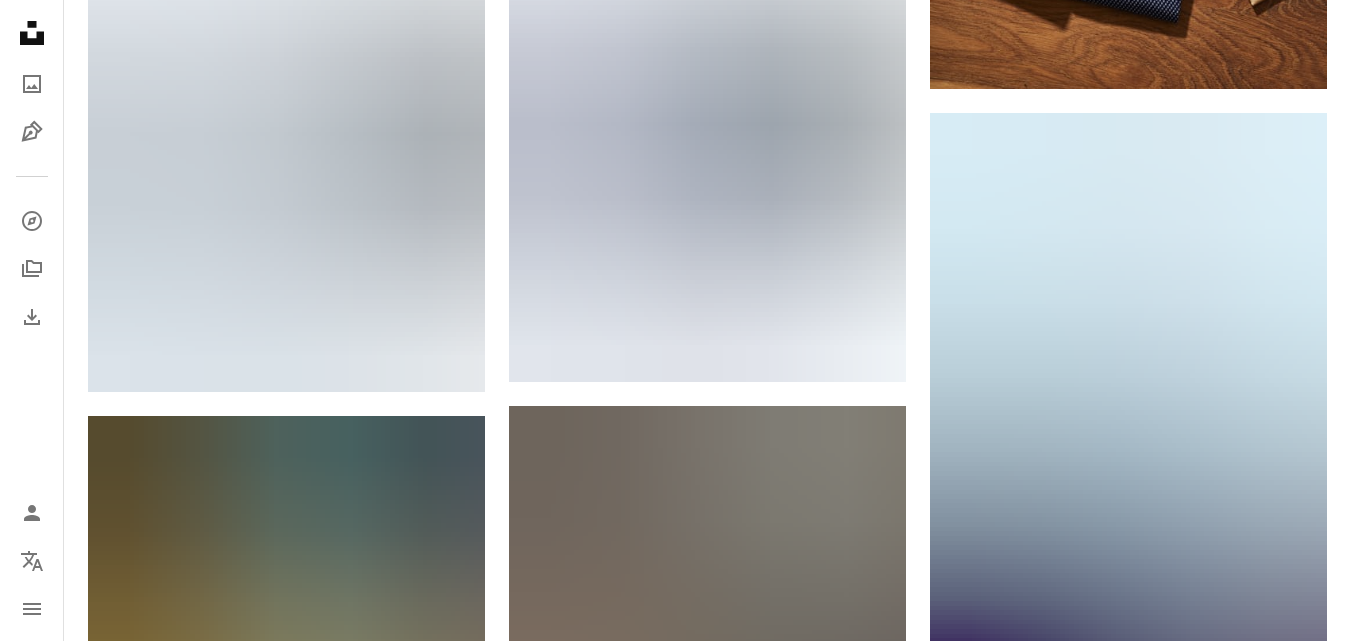 scroll, scrollTop: 69060, scrollLeft: 0, axis: vertical 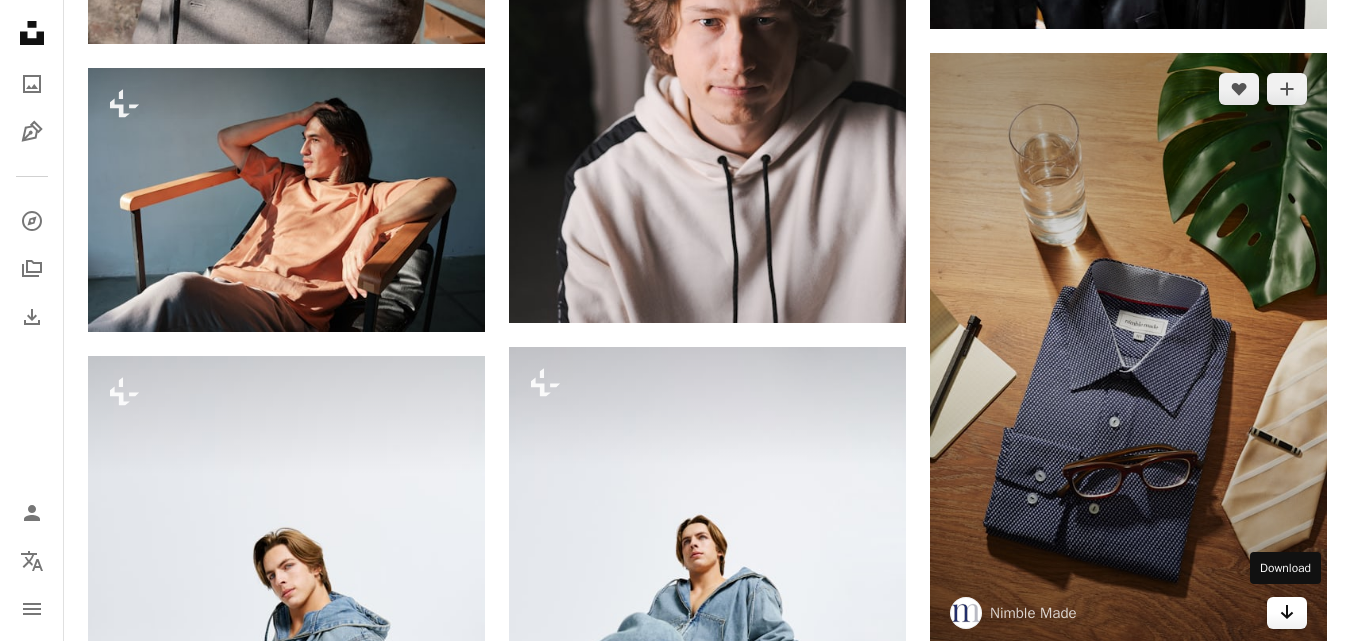 click on "Arrow pointing down" 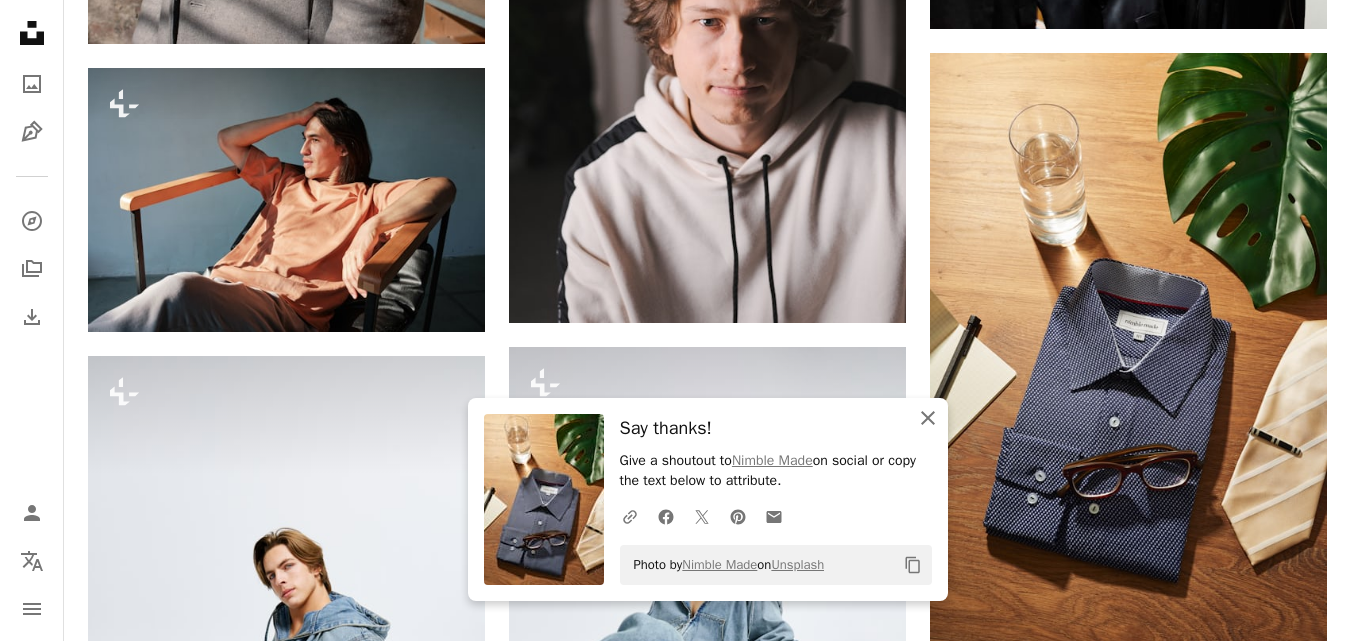 click on "An X shape" 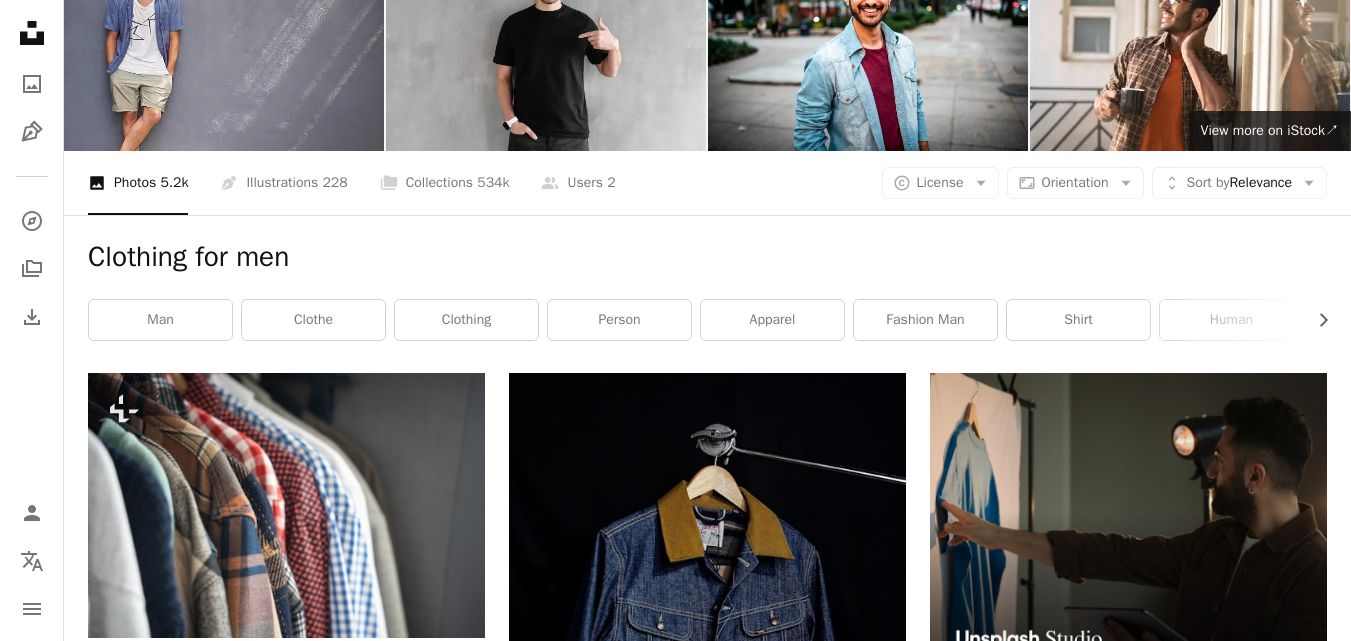 scroll, scrollTop: 0, scrollLeft: 0, axis: both 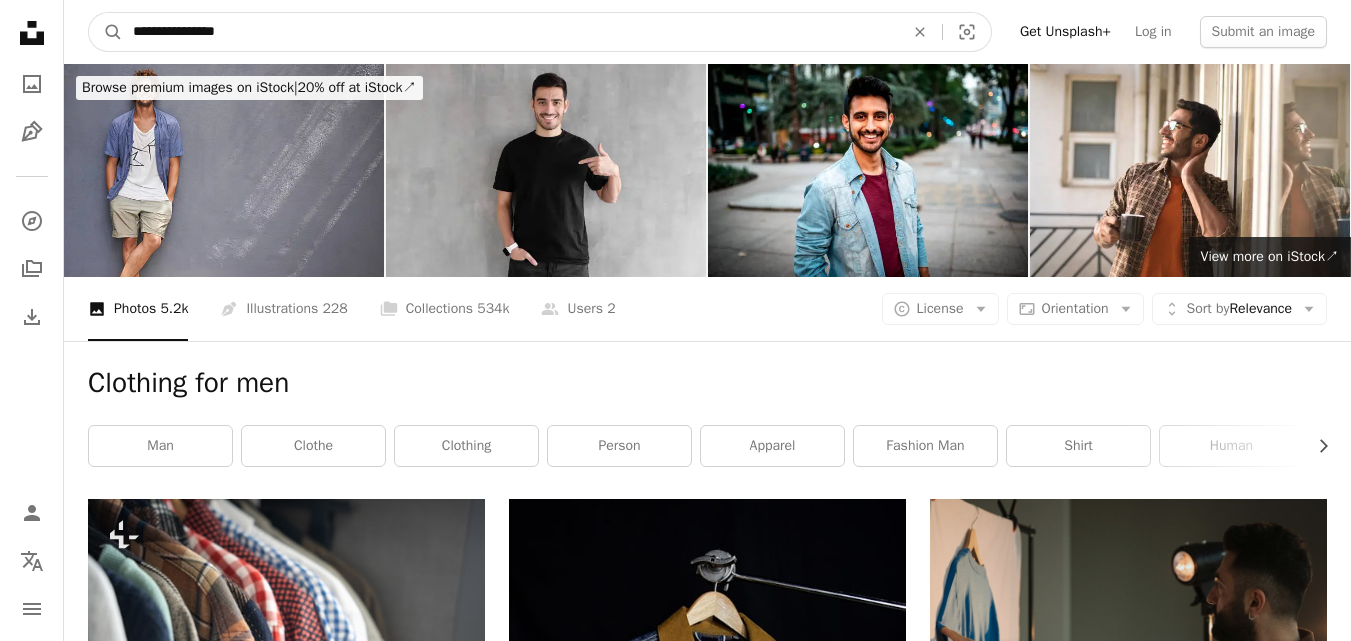 click on "**********" at bounding box center (510, 32) 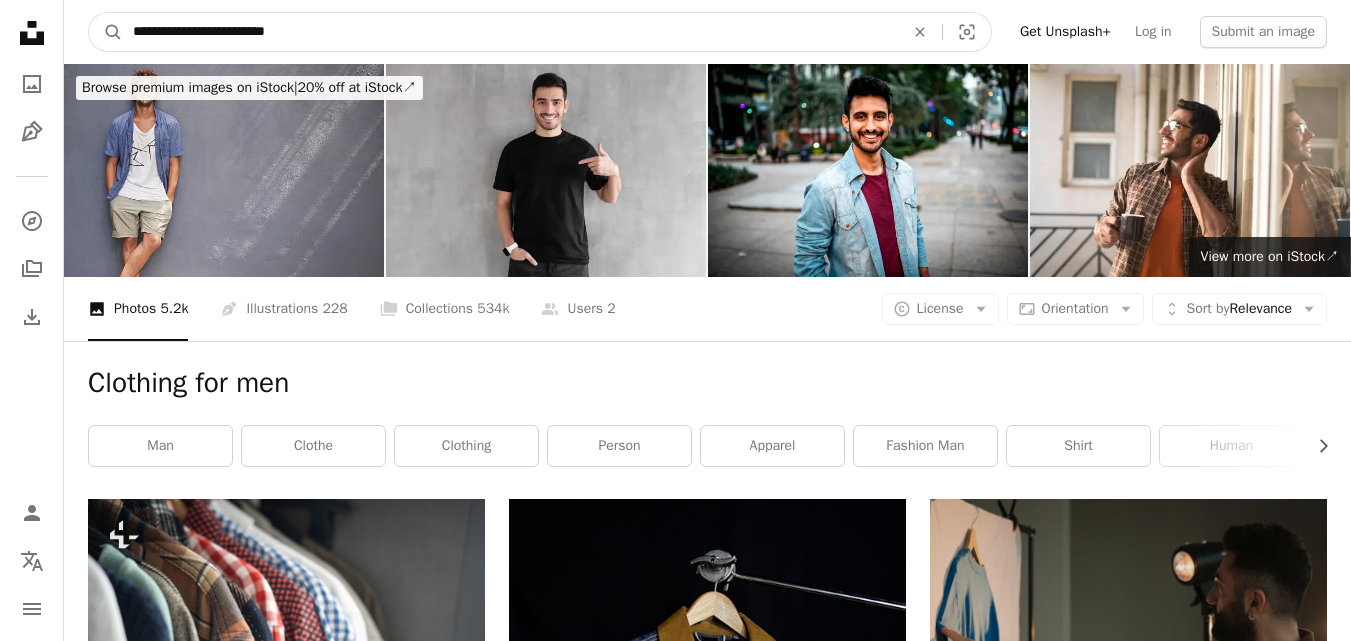 type on "**********" 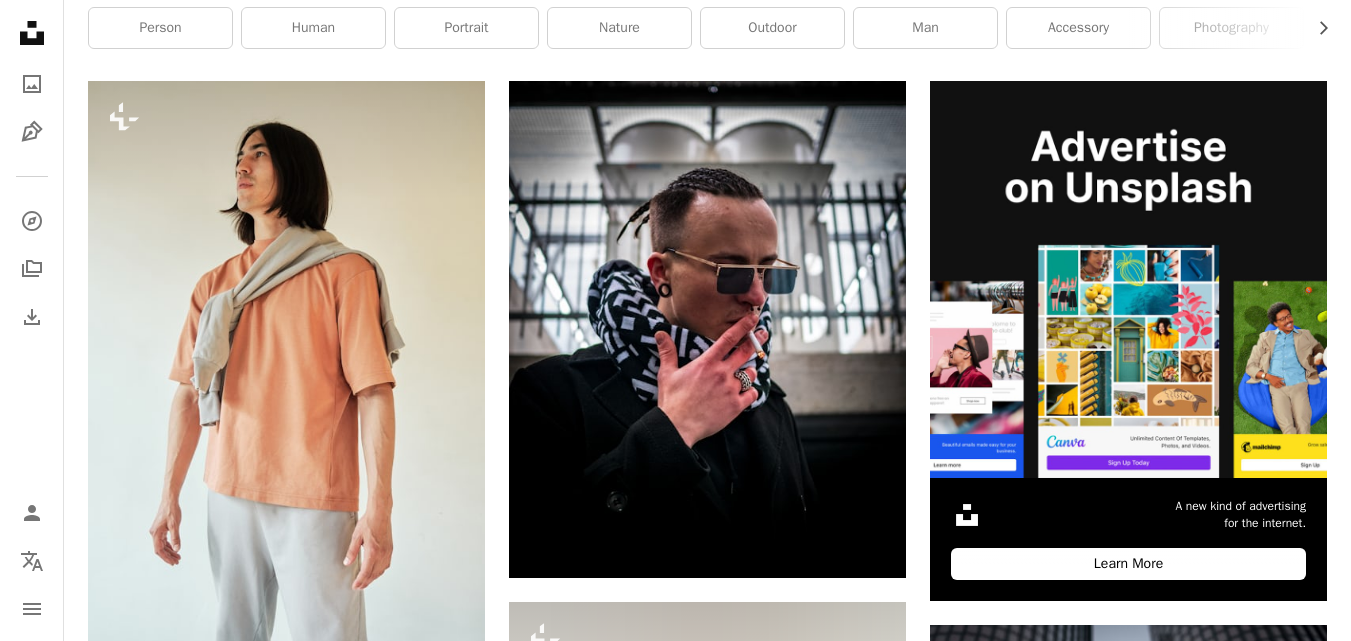 scroll, scrollTop: 0, scrollLeft: 0, axis: both 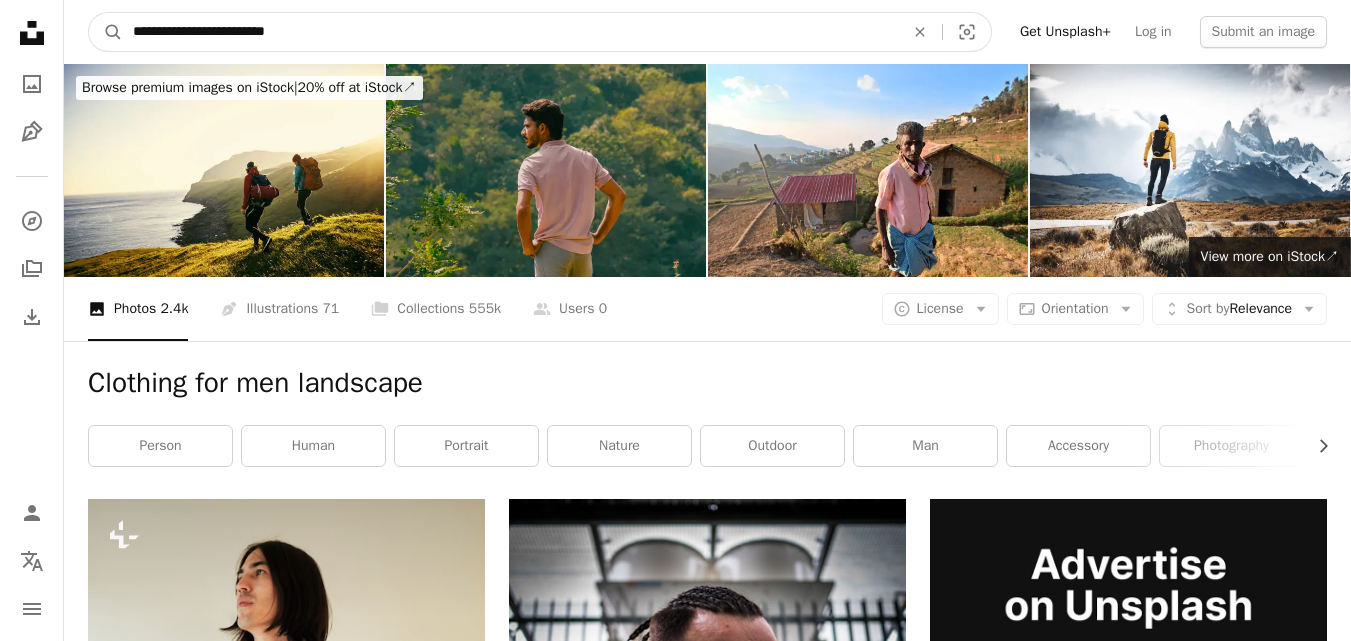 click on "**********" at bounding box center [510, 32] 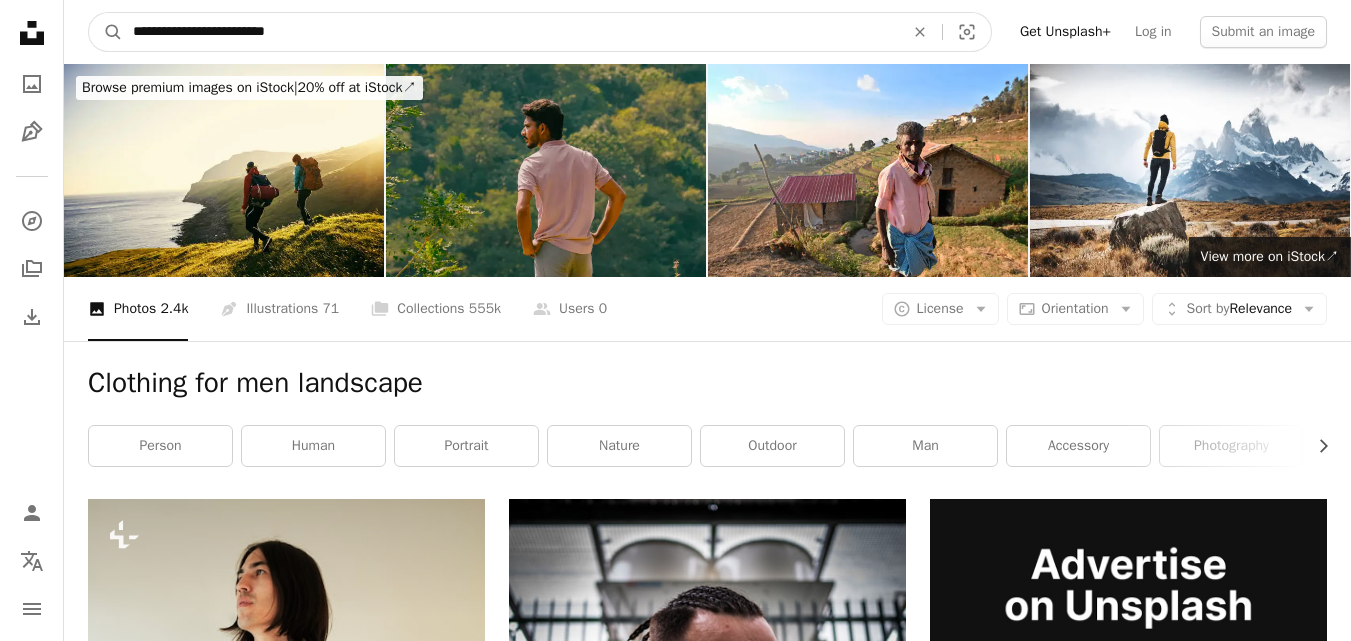 type on "**********" 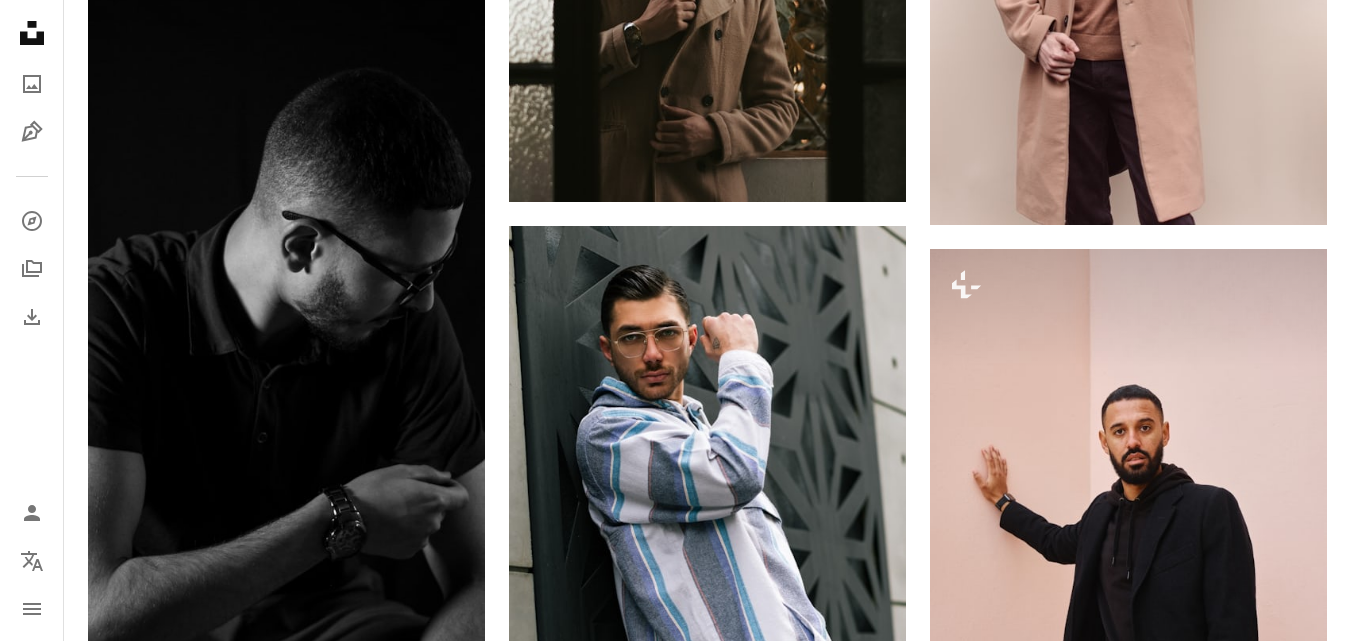 scroll, scrollTop: 1420, scrollLeft: 0, axis: vertical 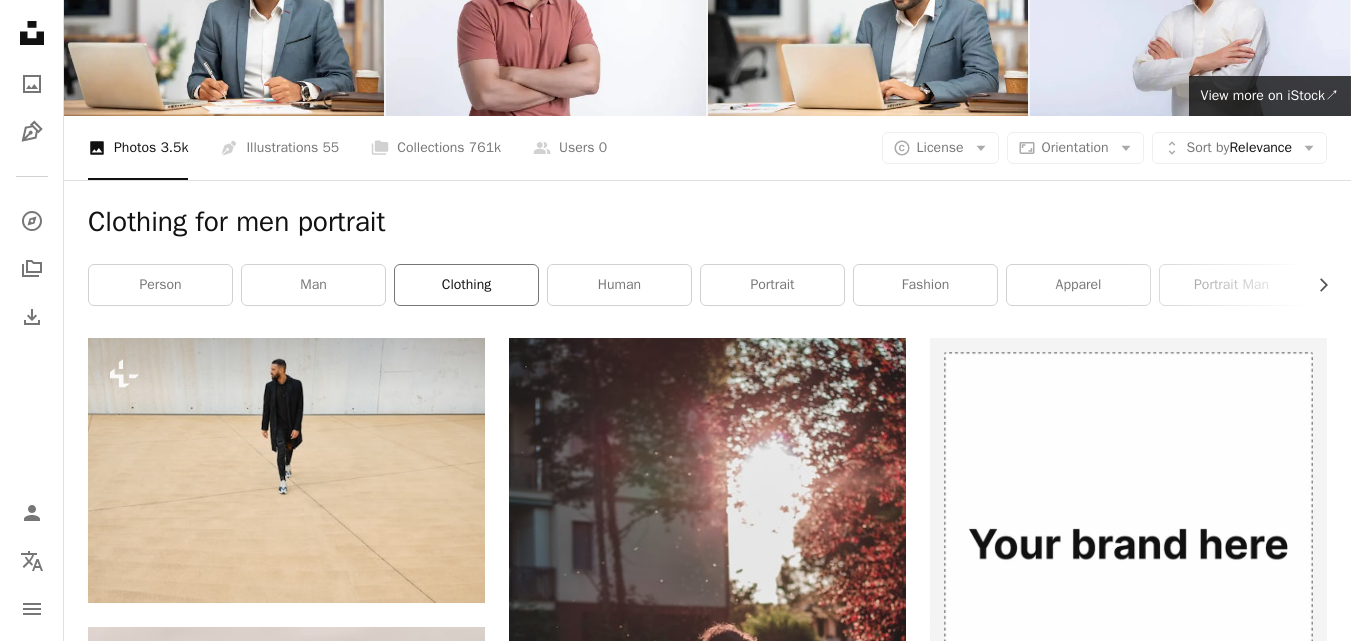 click on "clothing" at bounding box center [466, 285] 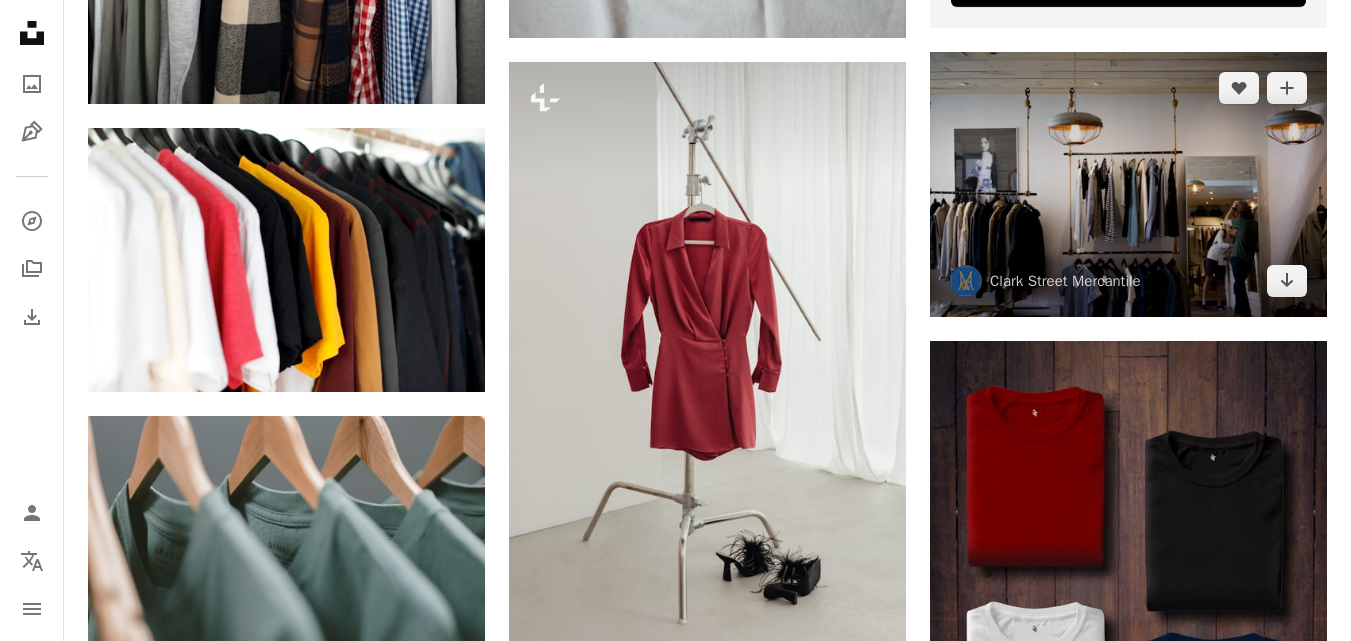 scroll, scrollTop: 995, scrollLeft: 0, axis: vertical 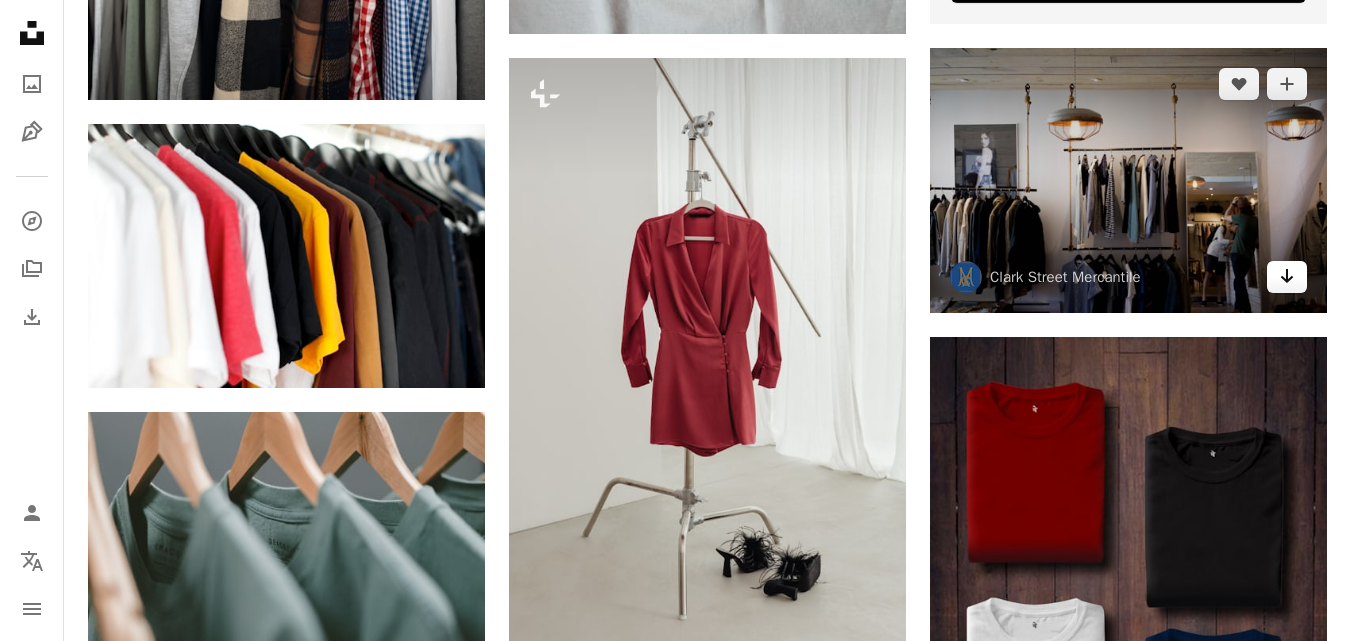 click on "Arrow pointing down" 